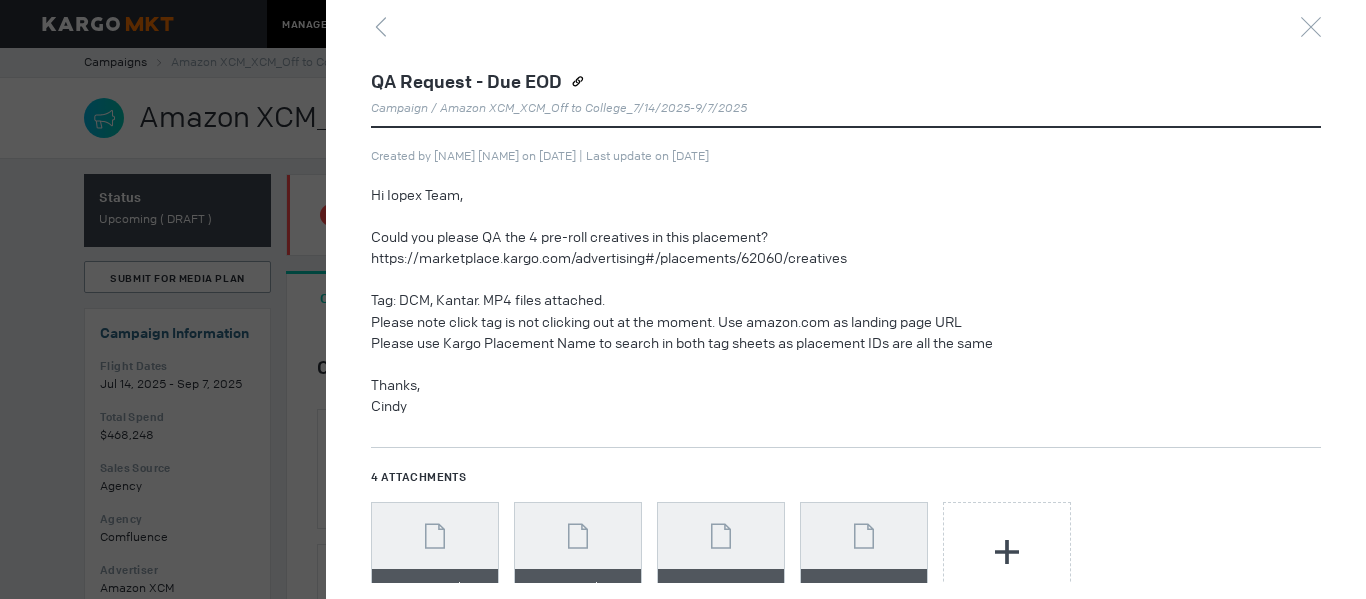 scroll, scrollTop: 0, scrollLeft: 0, axis: both 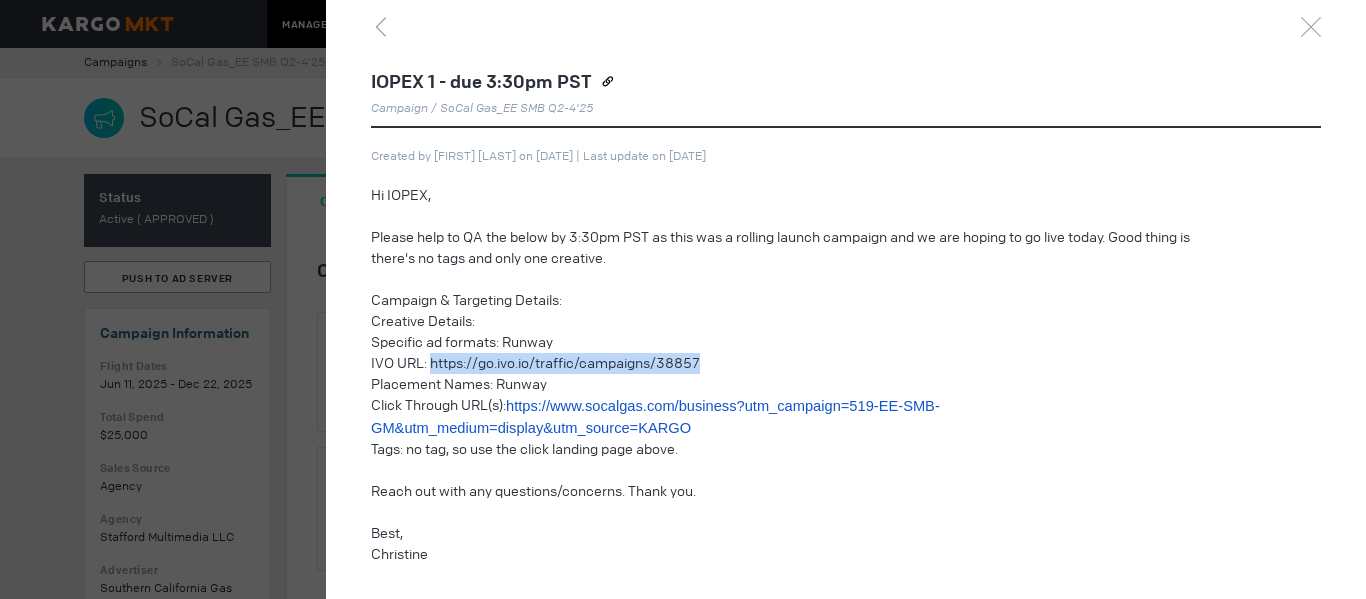drag, startPoint x: 429, startPoint y: 362, endPoint x: 703, endPoint y: 359, distance: 274.01642 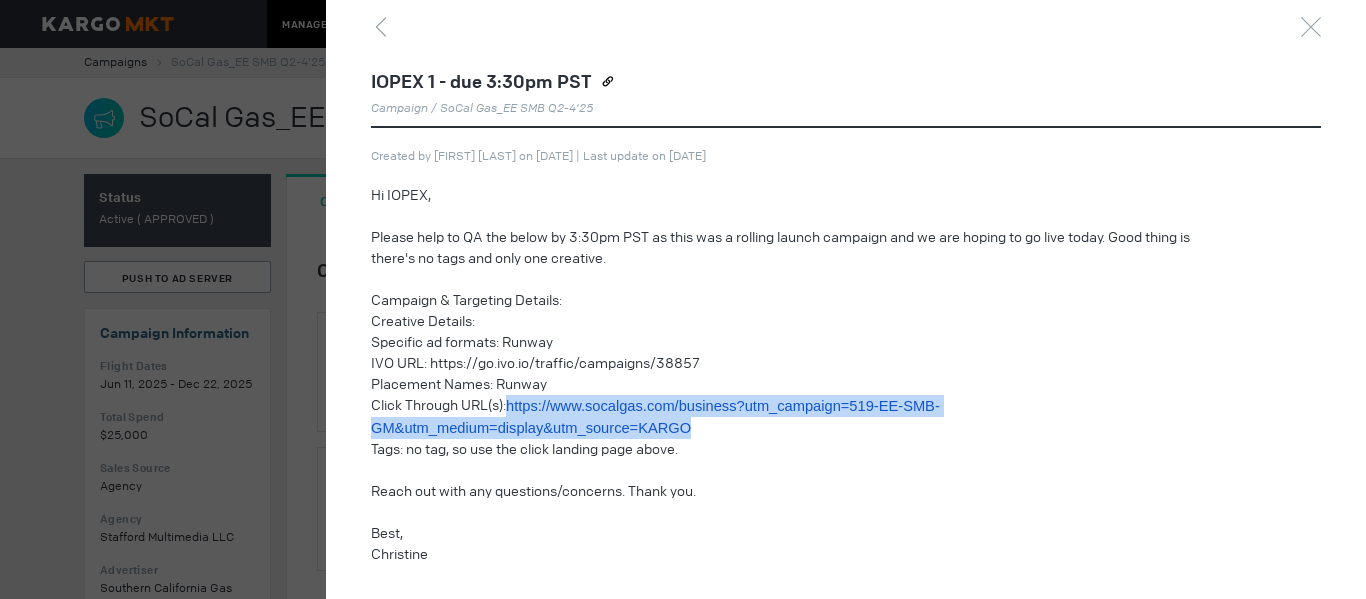 drag, startPoint x: 700, startPoint y: 427, endPoint x: 512, endPoint y: 409, distance: 188.85974 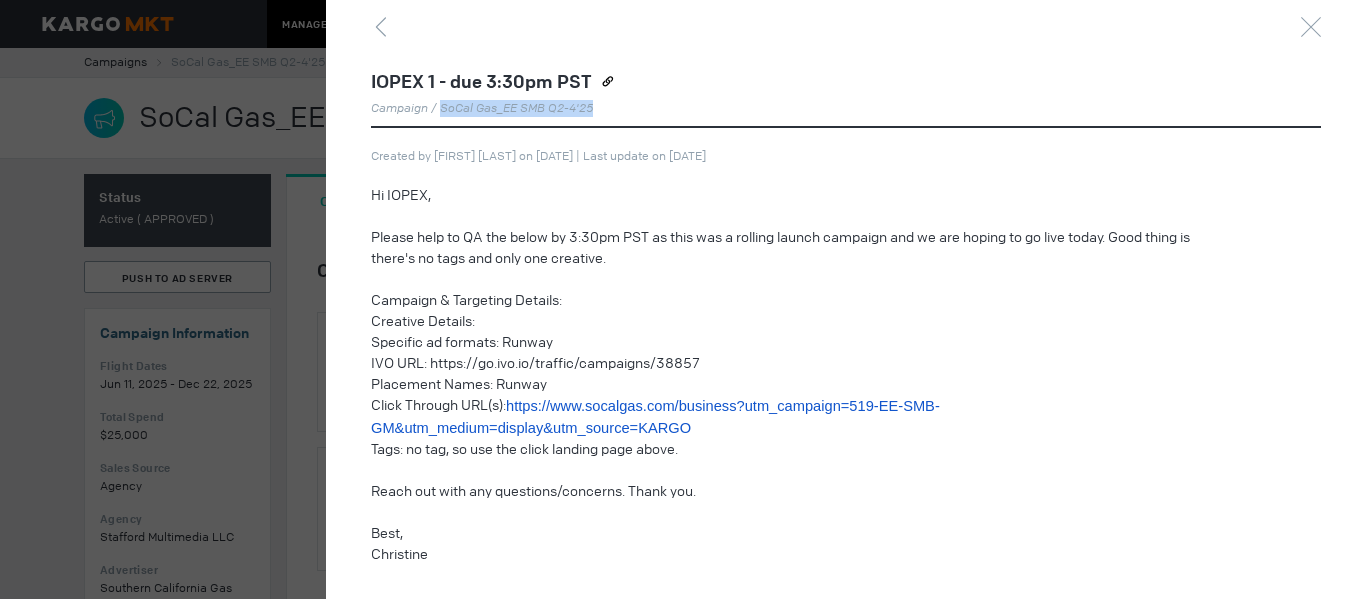 drag, startPoint x: 439, startPoint y: 105, endPoint x: 629, endPoint y: 110, distance: 190.06578 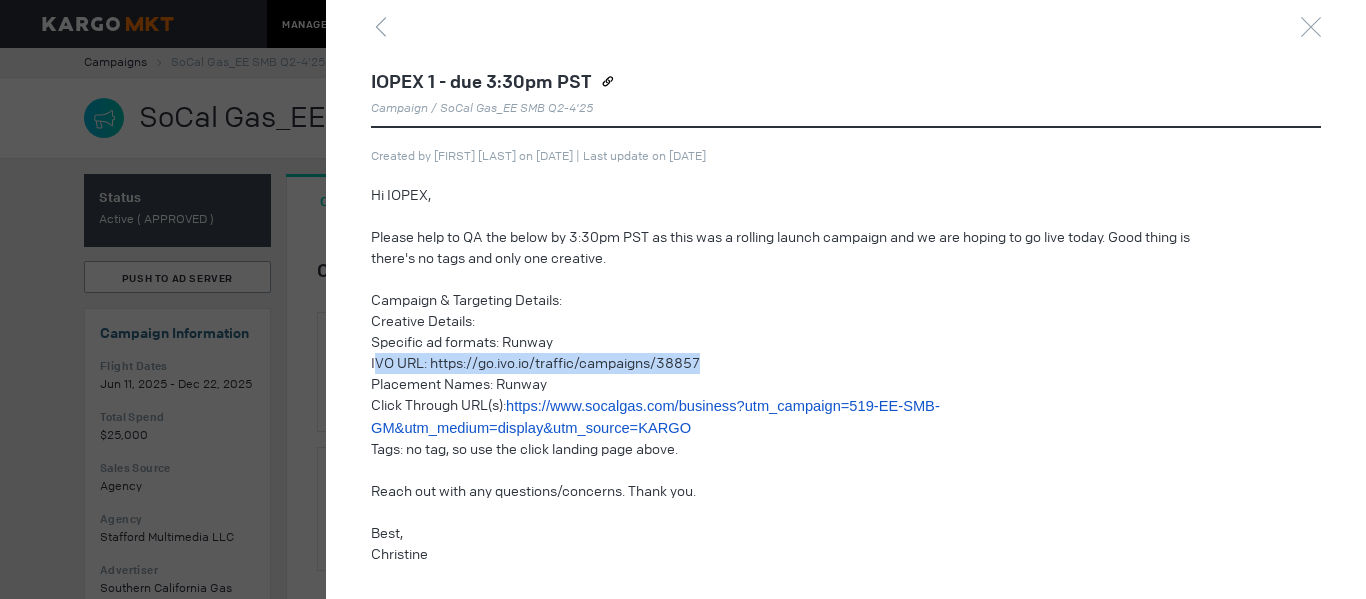 copy on "VO URL: https://go.ivo.io/traffic/campaigns/38857" 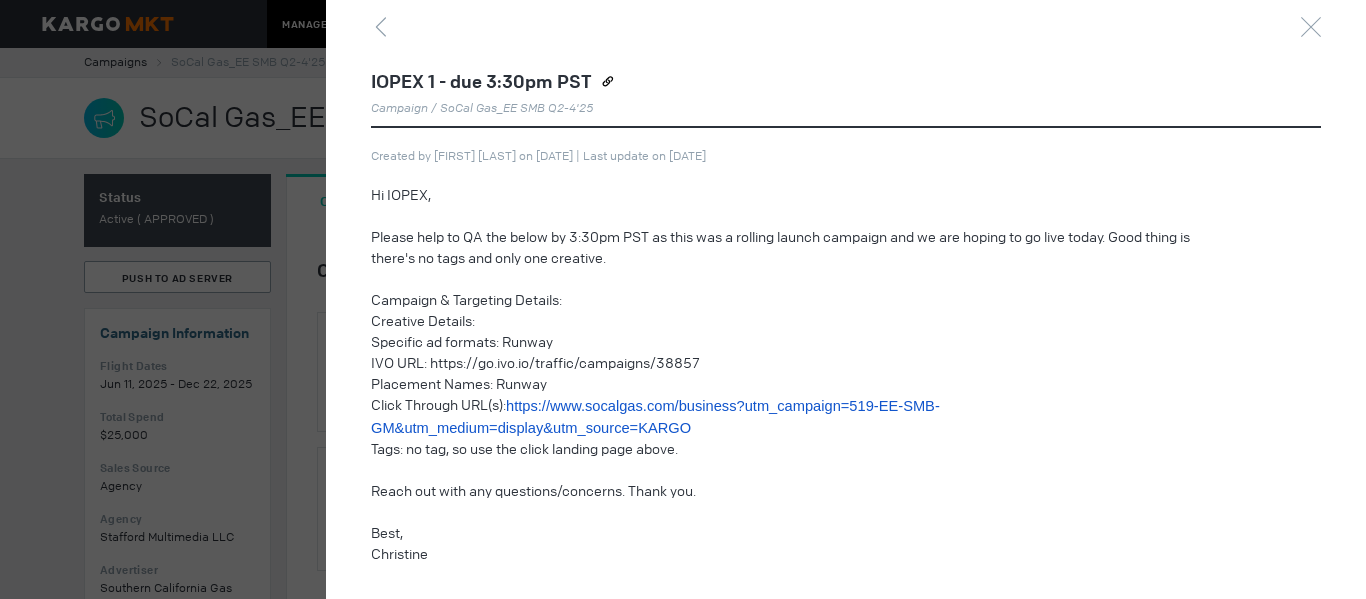 click on "Placement Names: Runway" at bounding box center [798, 384] 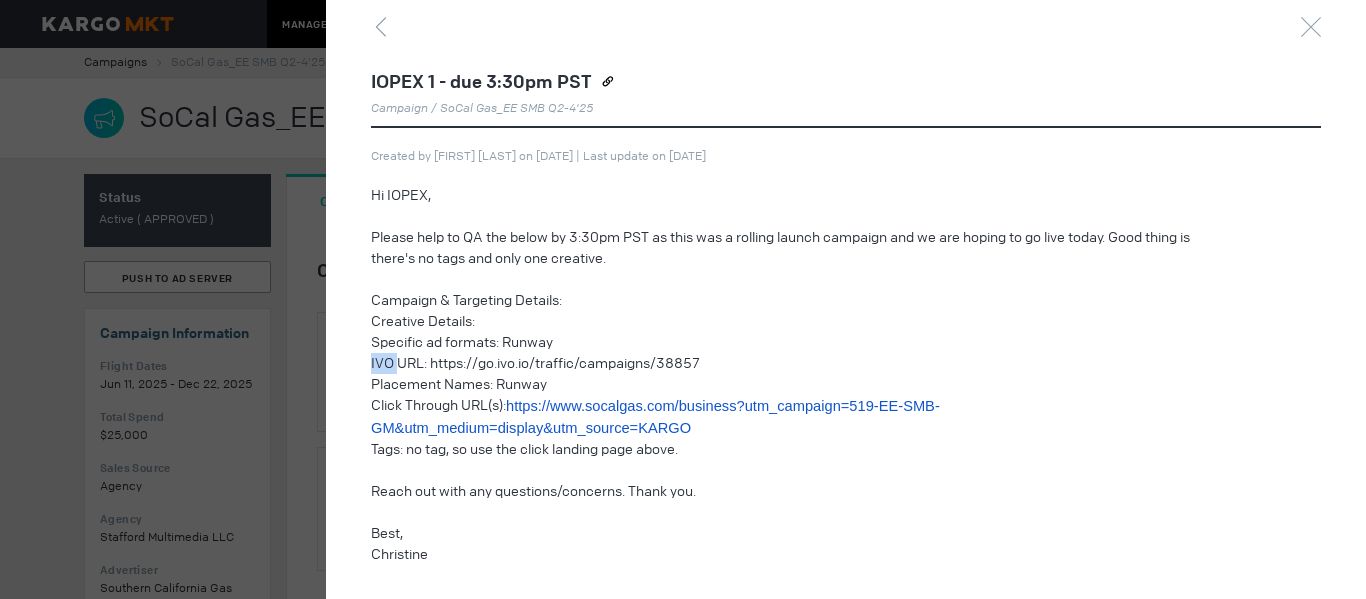 click on "IVO URL: https://go.ivo.io/traffic/campaigns/38857" at bounding box center (798, 363) 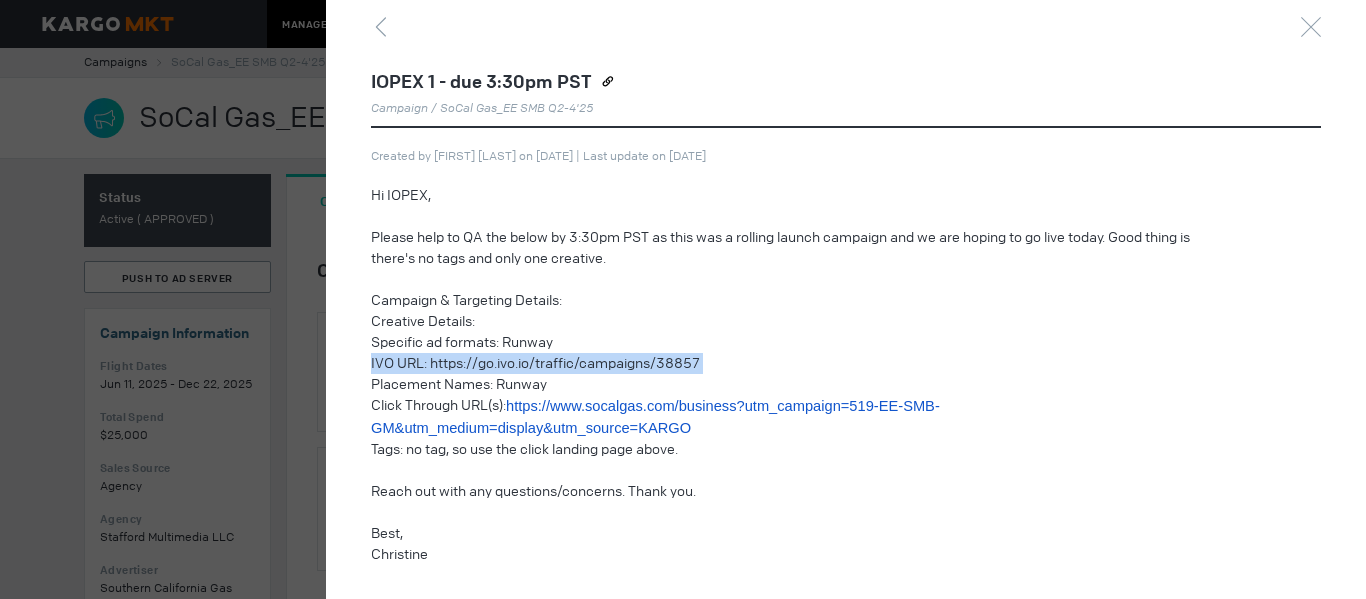 click on "IVO URL: https://go.ivo.io/traffic/campaigns/38857" at bounding box center (798, 363) 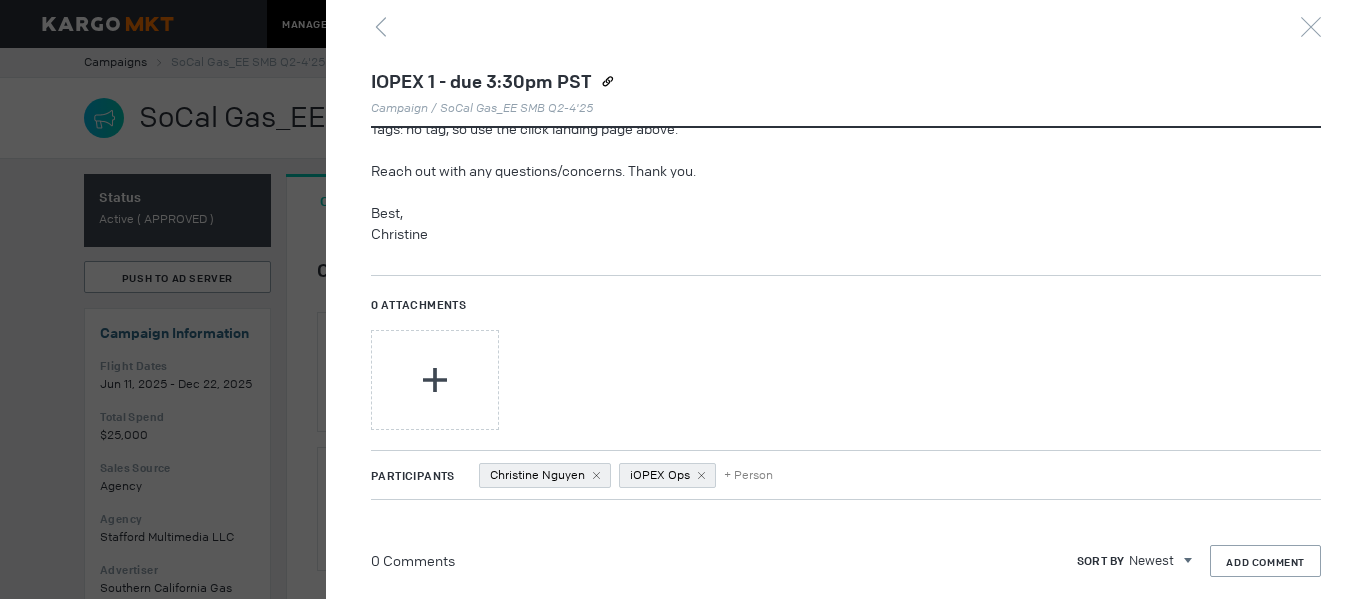 scroll, scrollTop: 326, scrollLeft: 0, axis: vertical 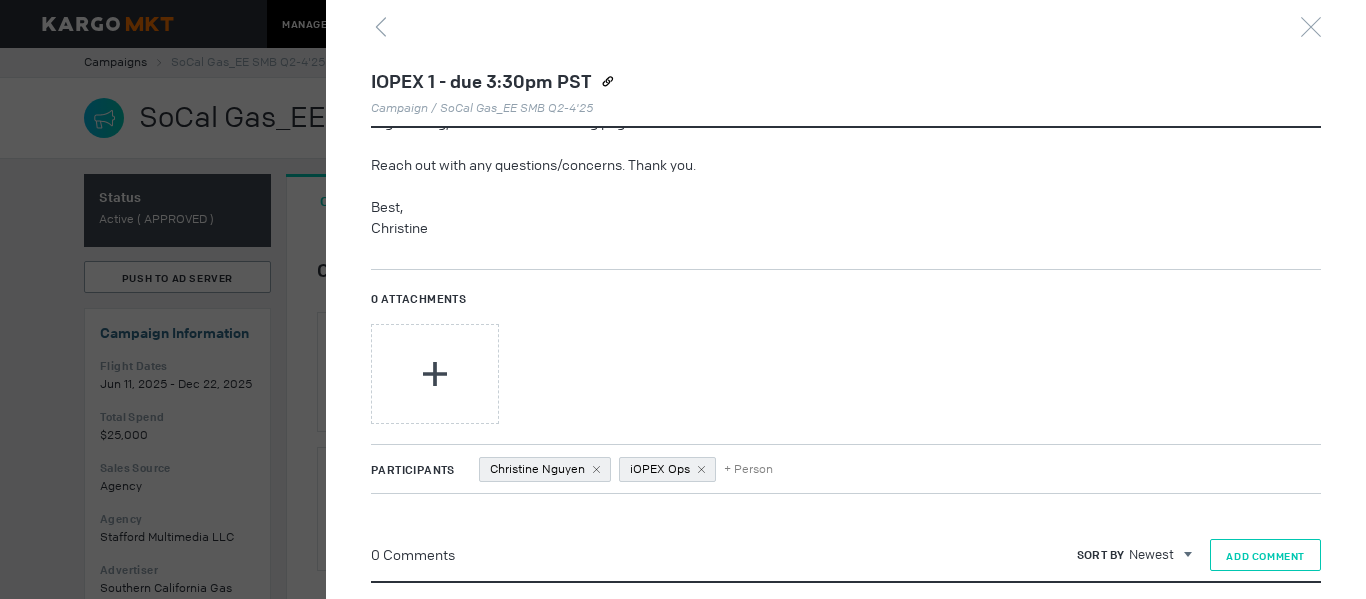 click on "Add Comment" at bounding box center (1265, 555) 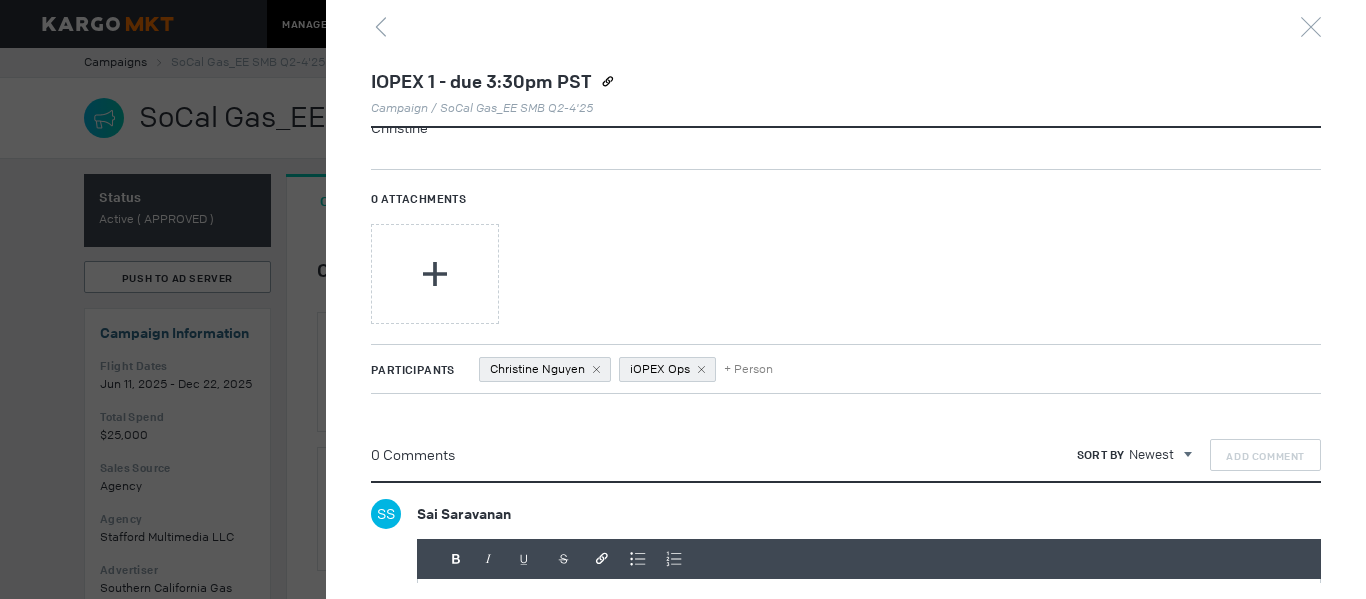 scroll, scrollTop: 726, scrollLeft: 0, axis: vertical 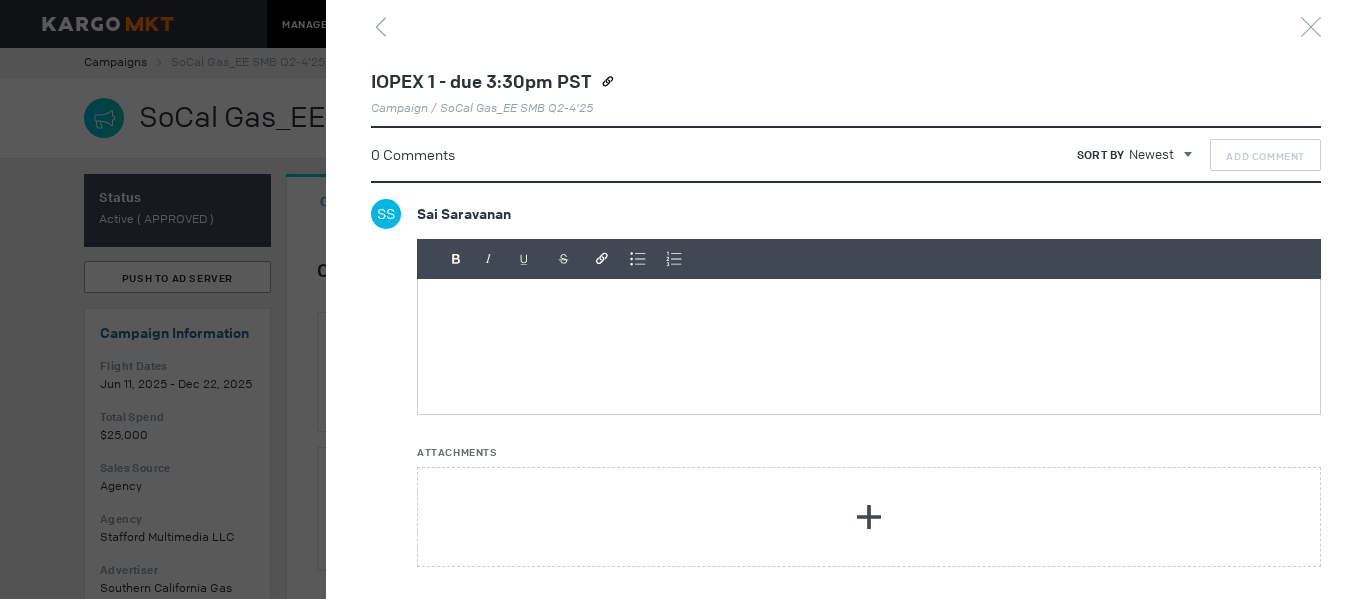 click at bounding box center (869, 346) 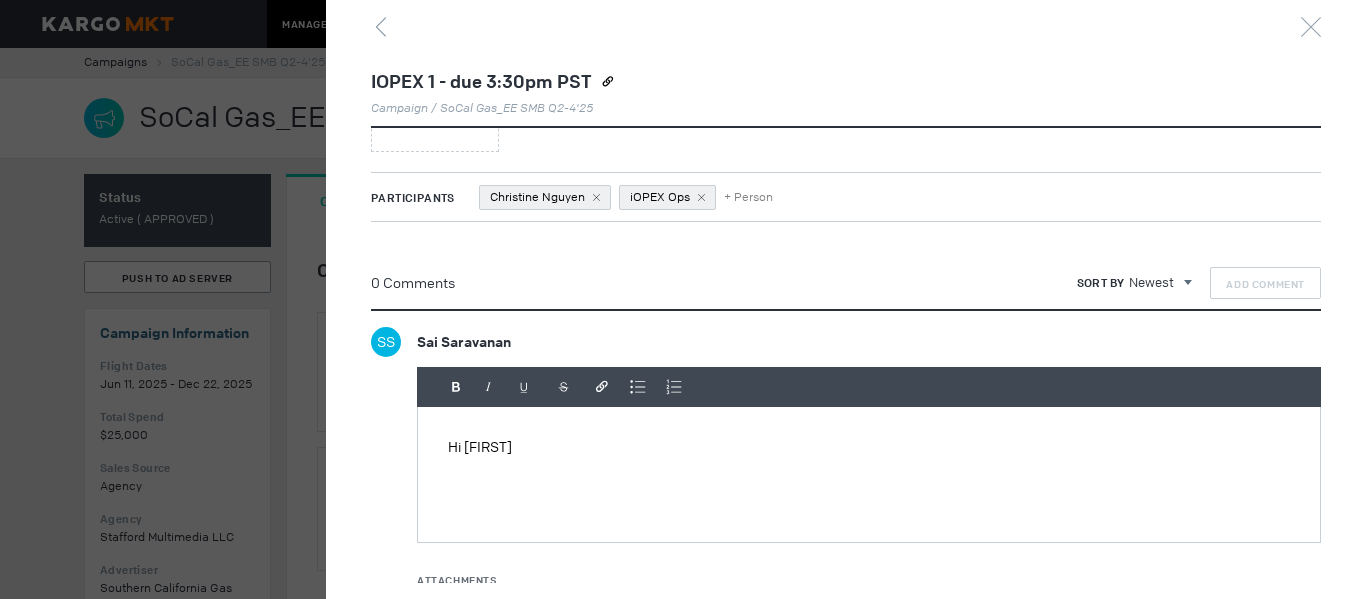 scroll, scrollTop: 600, scrollLeft: 0, axis: vertical 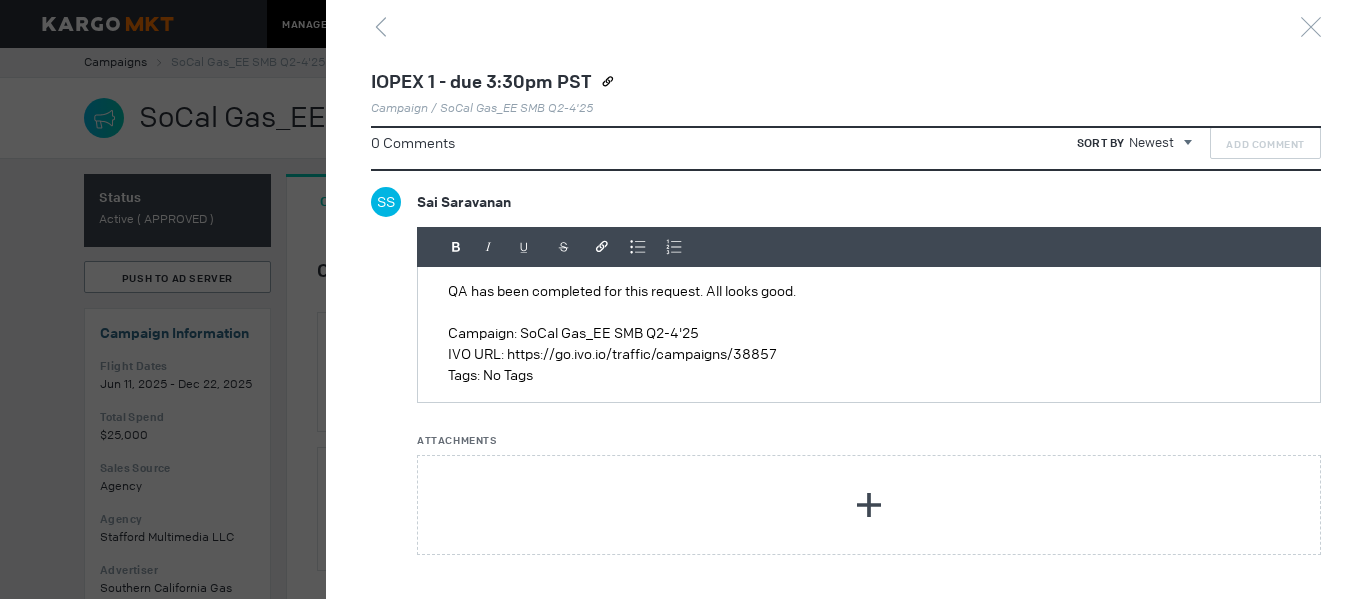 click on "Campaign: SoCal Gas_EE SMB Q2-4'25" at bounding box center (869, 333) 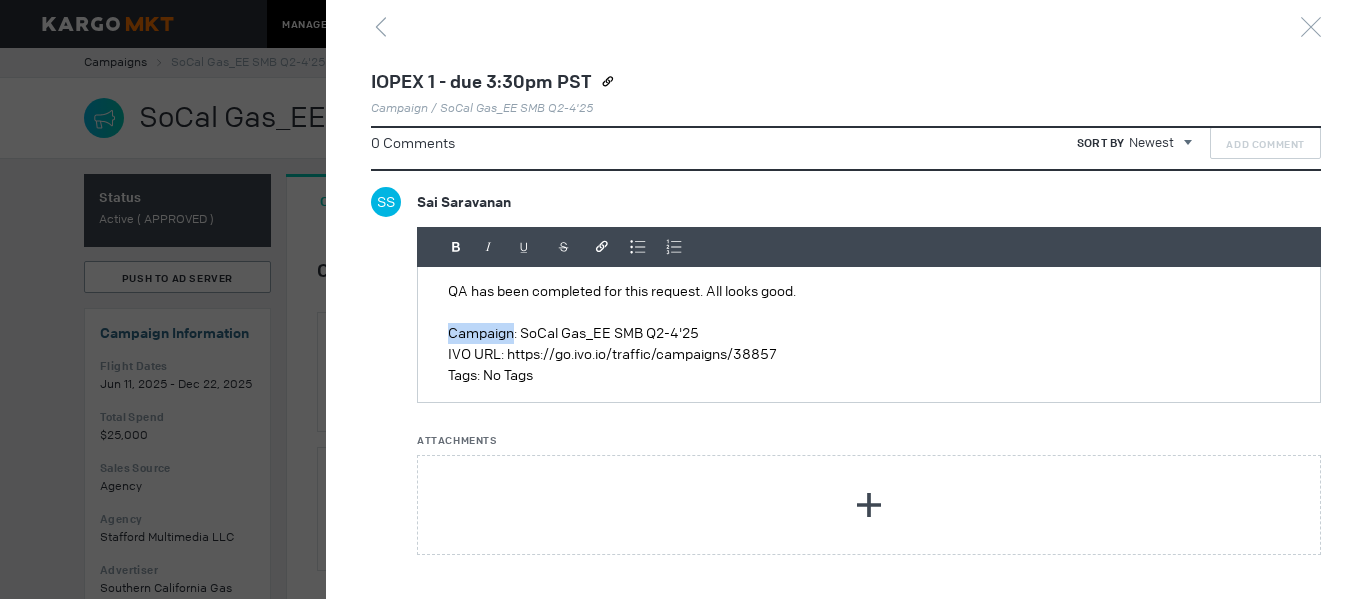 click on "Campaign: SoCal Gas_EE SMB Q2-4'25" at bounding box center (869, 333) 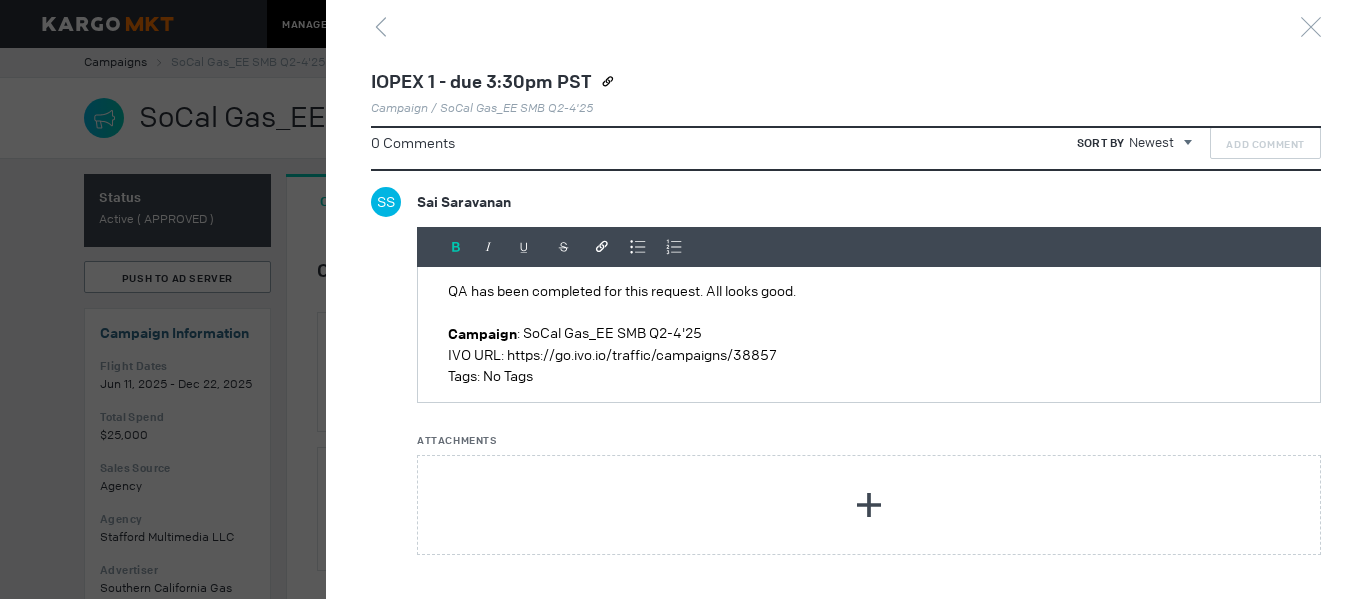 click on "IVO URL: https://go.ivo.io/traffic/campaigns/38857" at bounding box center (869, 355) 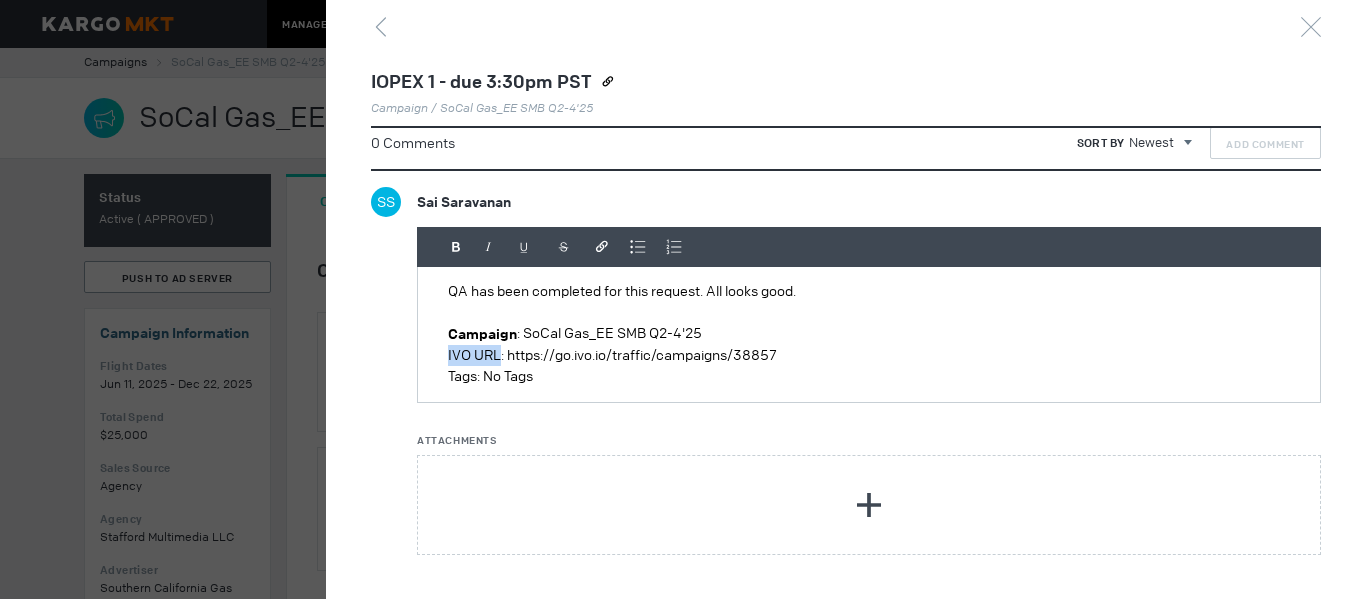 drag, startPoint x: 444, startPoint y: 357, endPoint x: 501, endPoint y: 355, distance: 57.035076 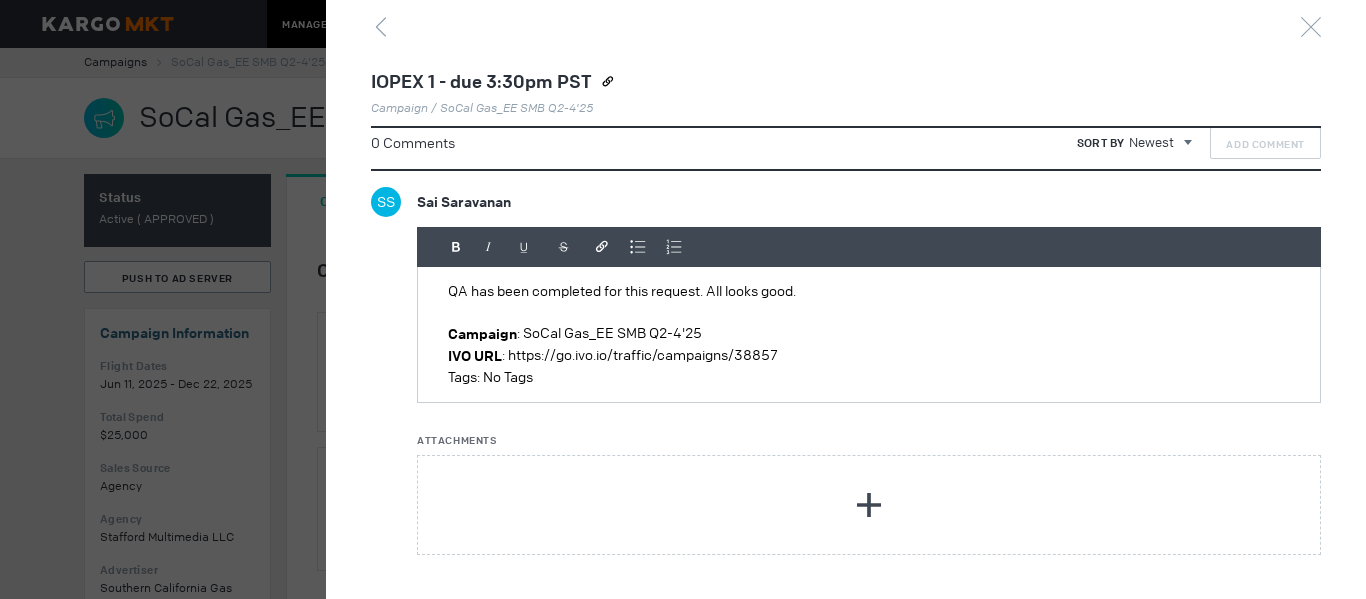 click on "Tags: No Tags" at bounding box center (869, 377) 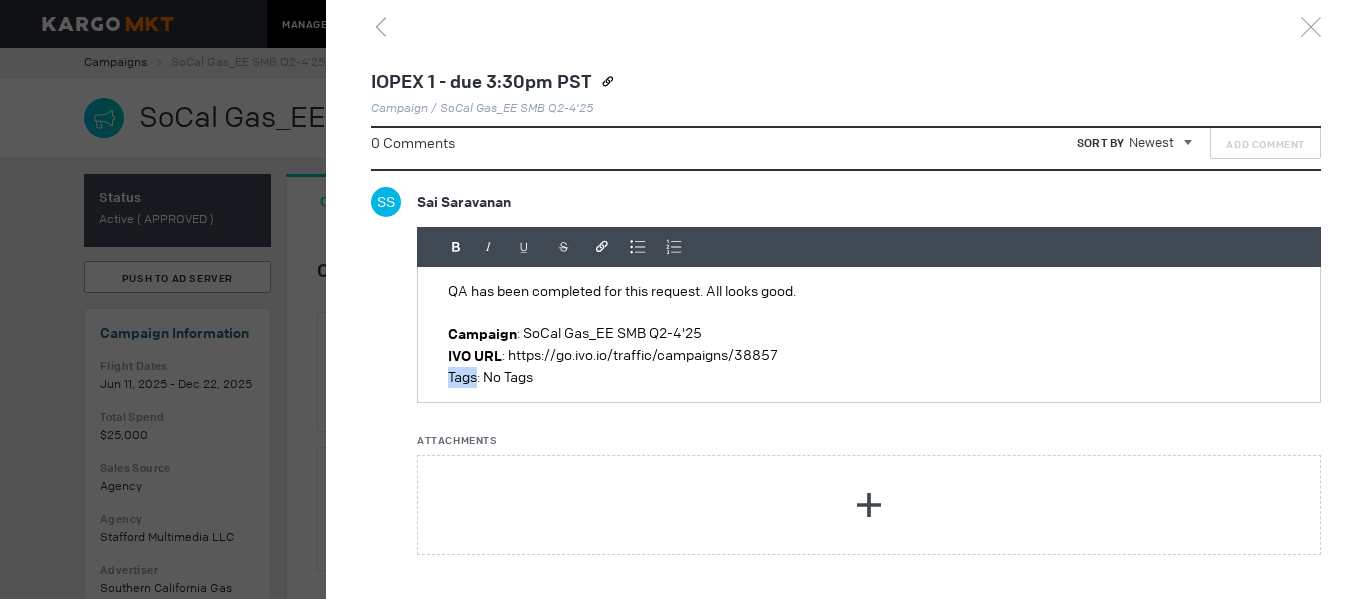 click on "Tags: No Tags" at bounding box center [869, 377] 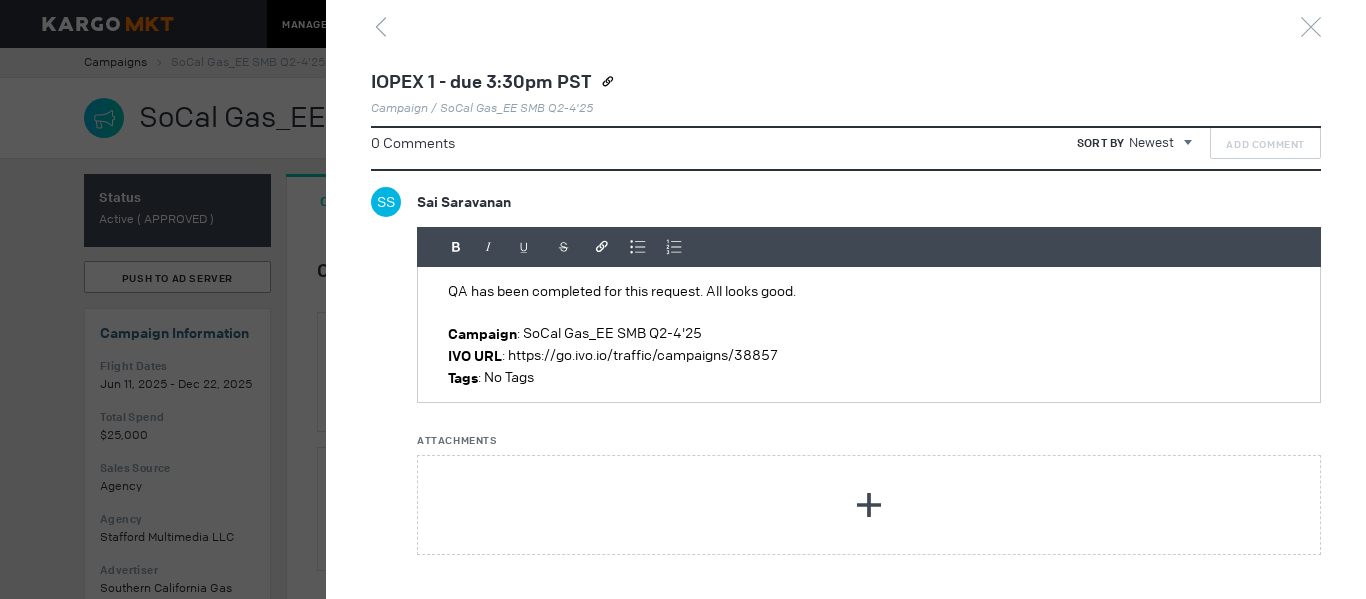click on "IVO URL : https://go.ivo.io/traffic/campaigns/38857" at bounding box center (869, 356) 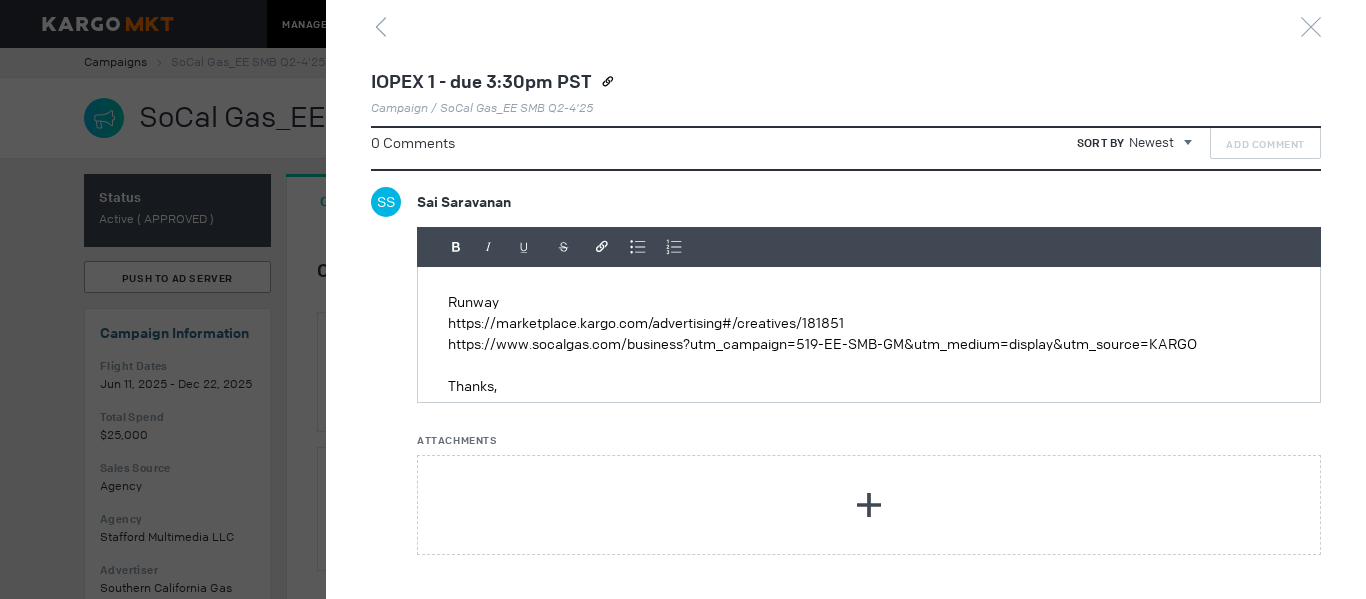 scroll, scrollTop: 192, scrollLeft: 0, axis: vertical 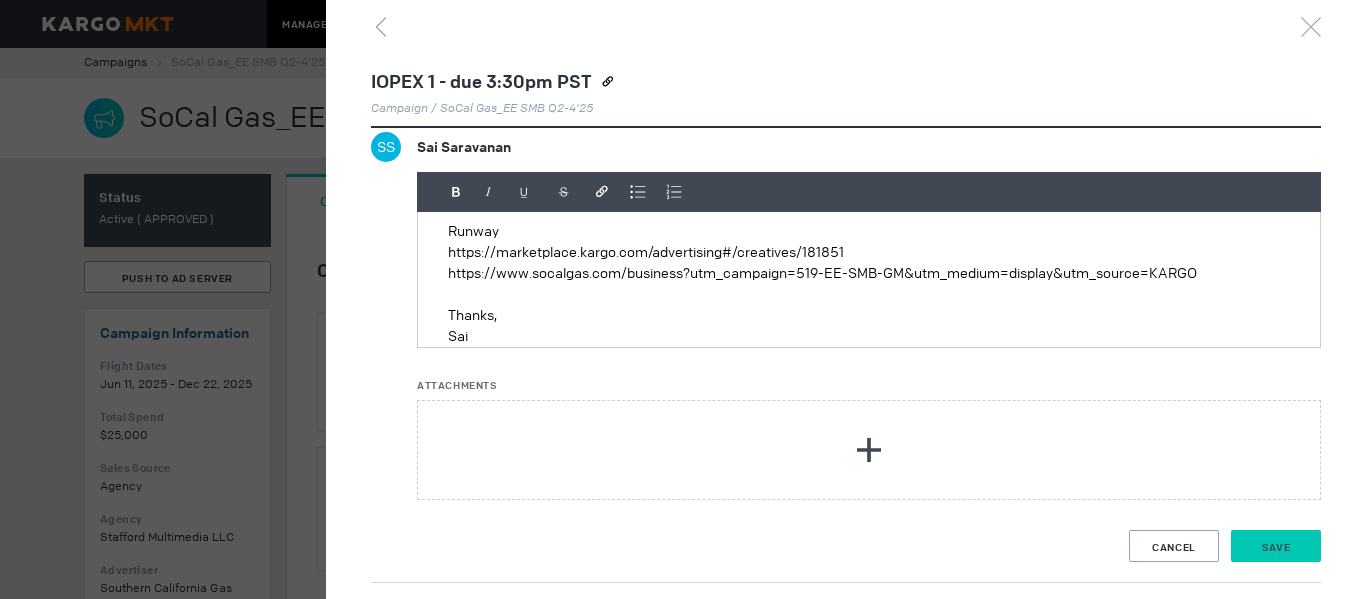 click on "Save" at bounding box center (1276, 547) 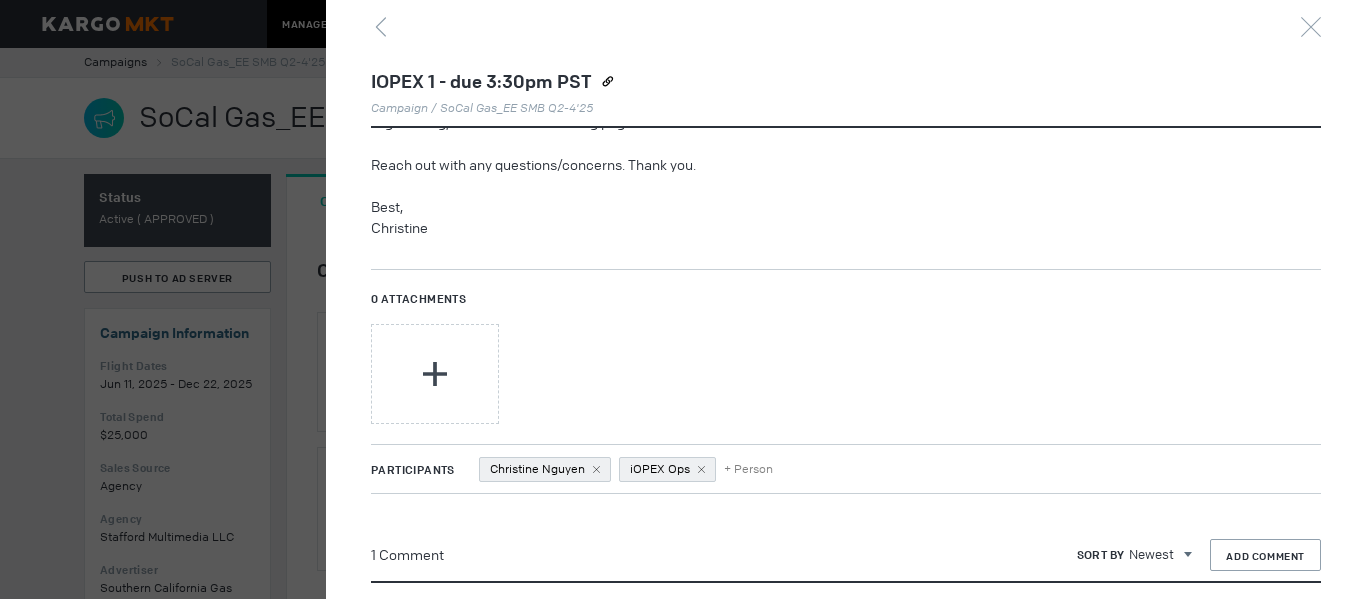 scroll, scrollTop: 700, scrollLeft: 0, axis: vertical 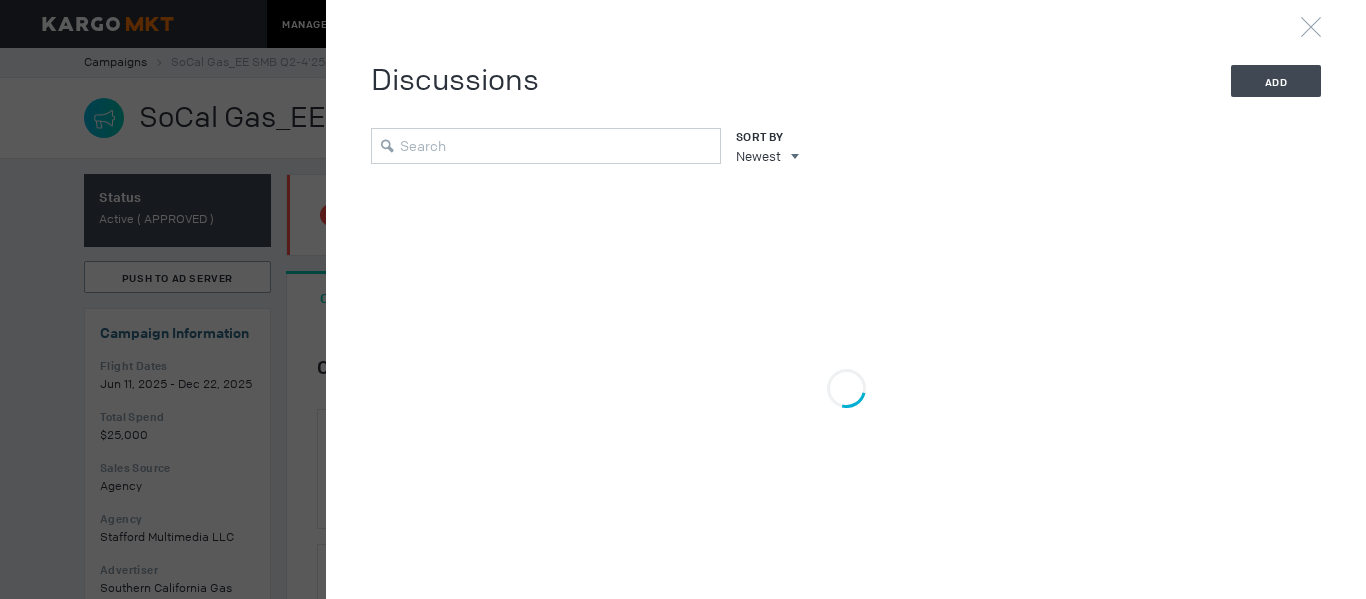 click at bounding box center [683, 299] 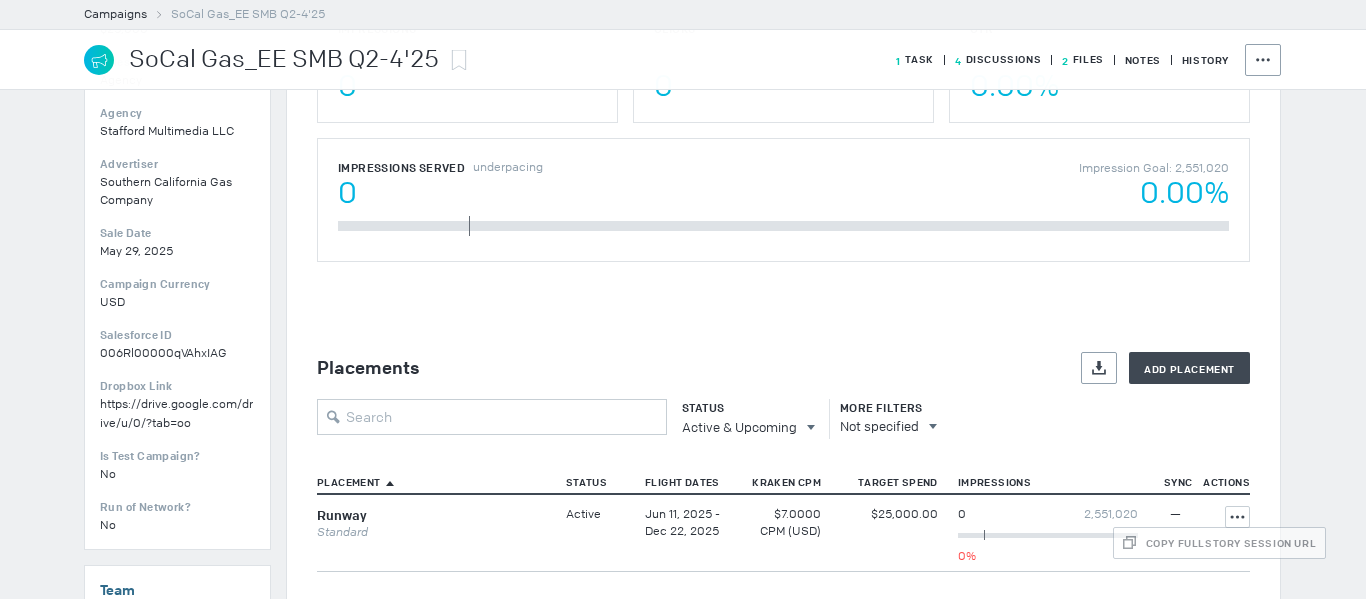 scroll, scrollTop: 500, scrollLeft: 0, axis: vertical 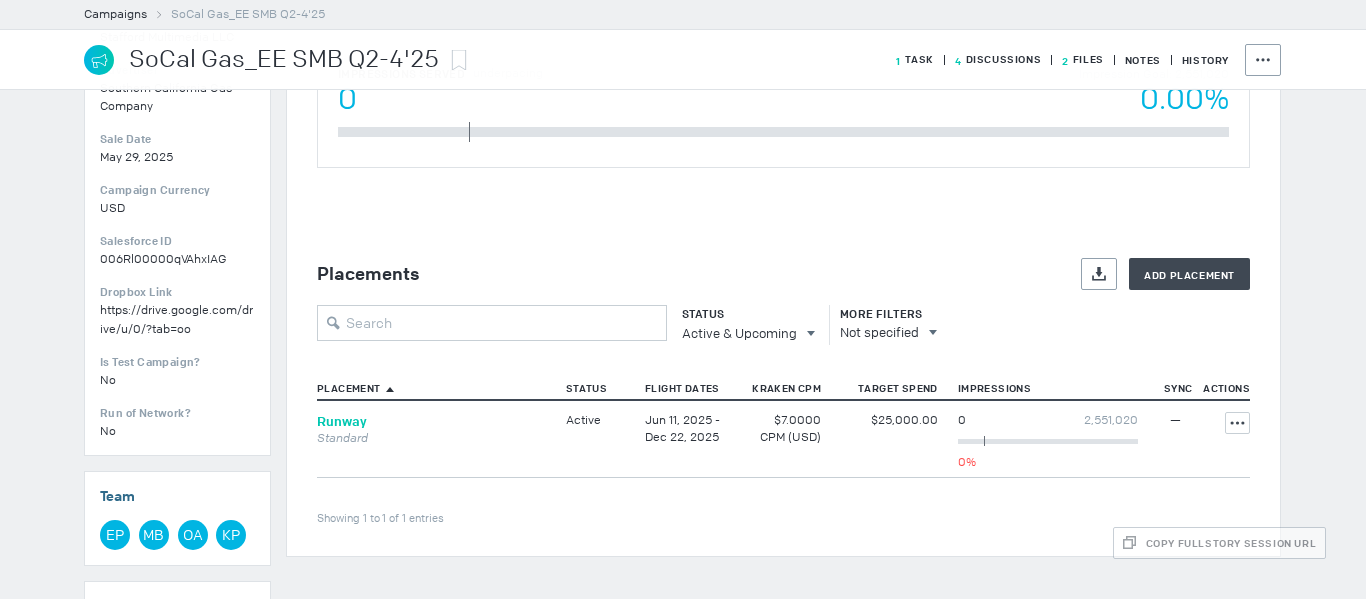 click on "Runway" at bounding box center [342, 421] 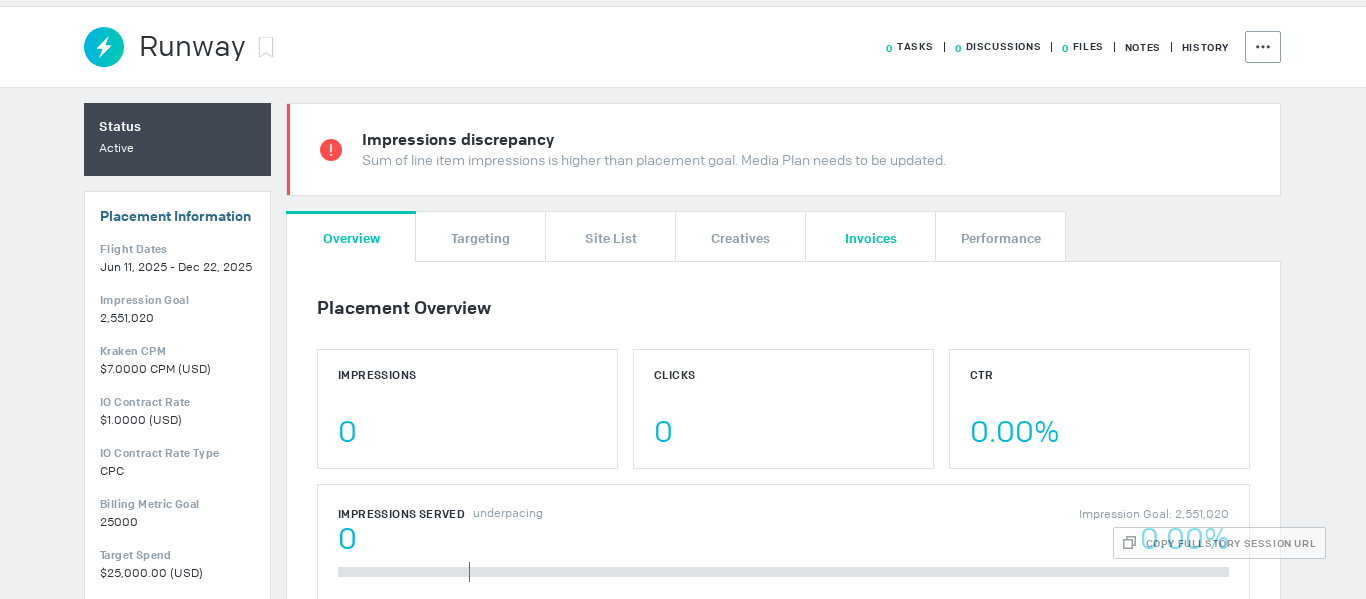 scroll, scrollTop: 0, scrollLeft: 0, axis: both 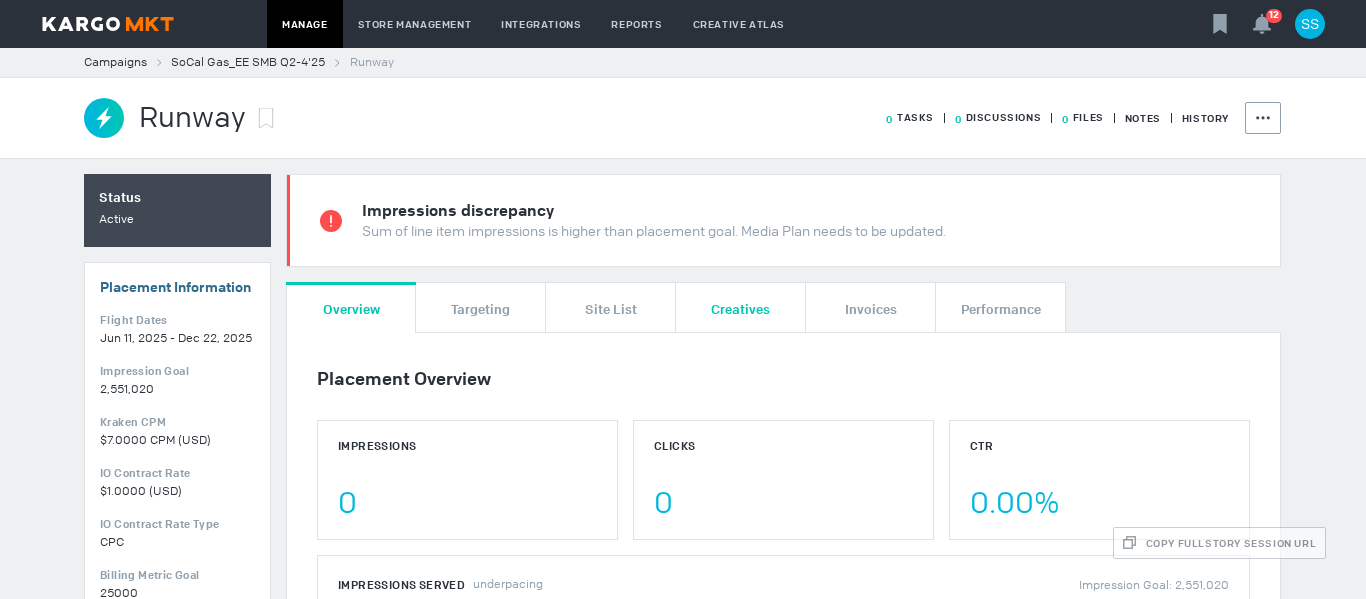 click on "Creatives" at bounding box center (740, 307) 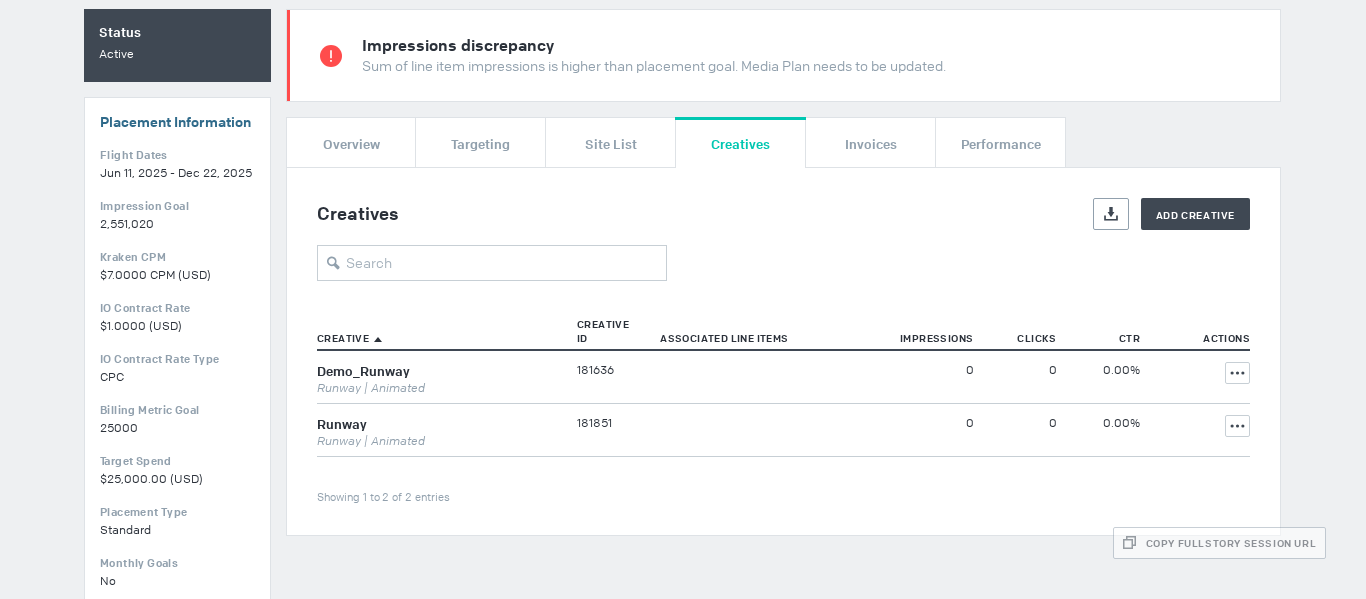 scroll, scrollTop: 200, scrollLeft: 0, axis: vertical 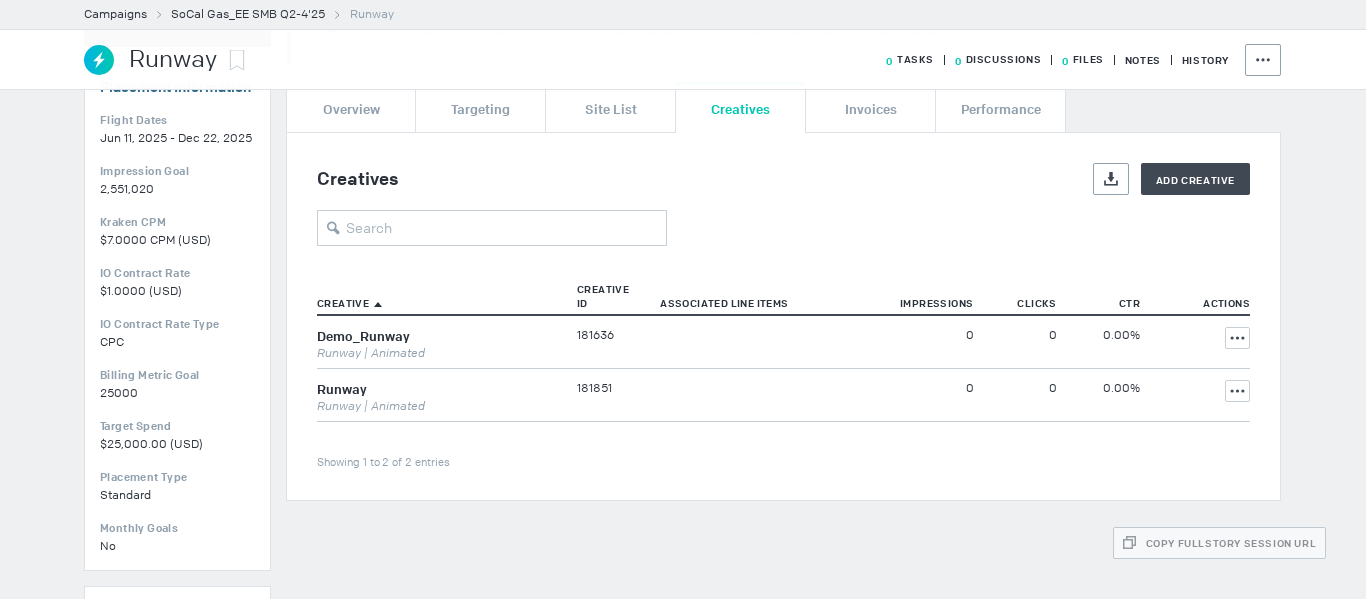 click on "Runway Runway | Animated" at bounding box center (442, 341) 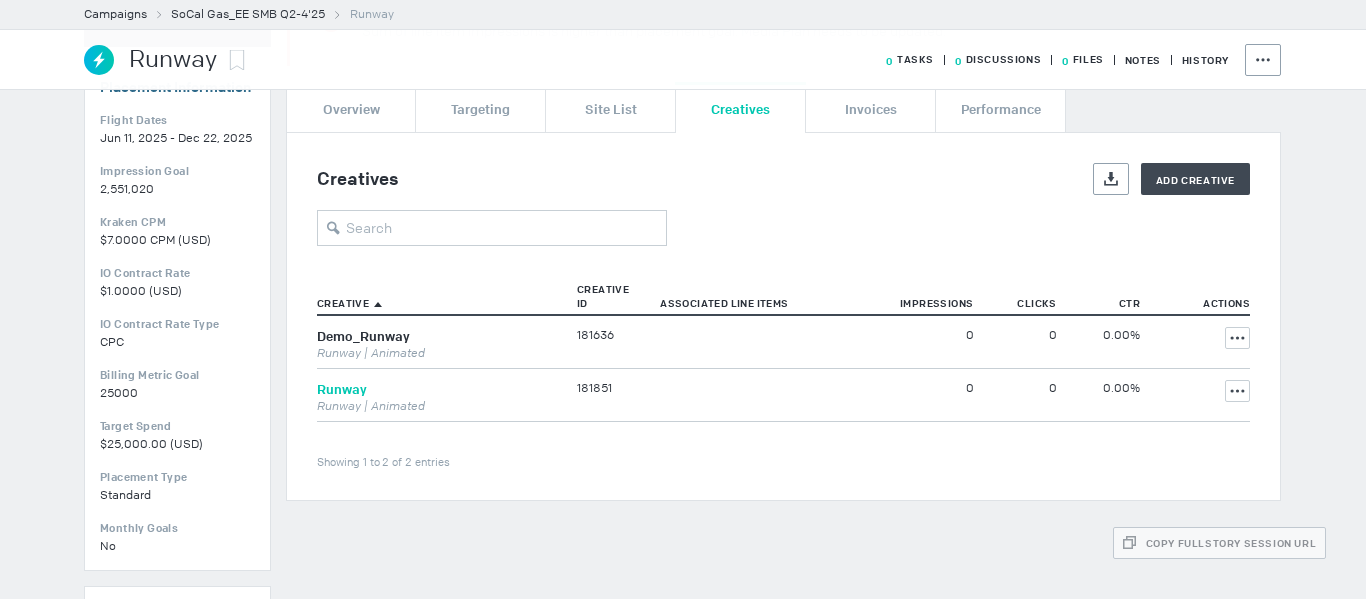click on "Runway" at bounding box center (342, 389) 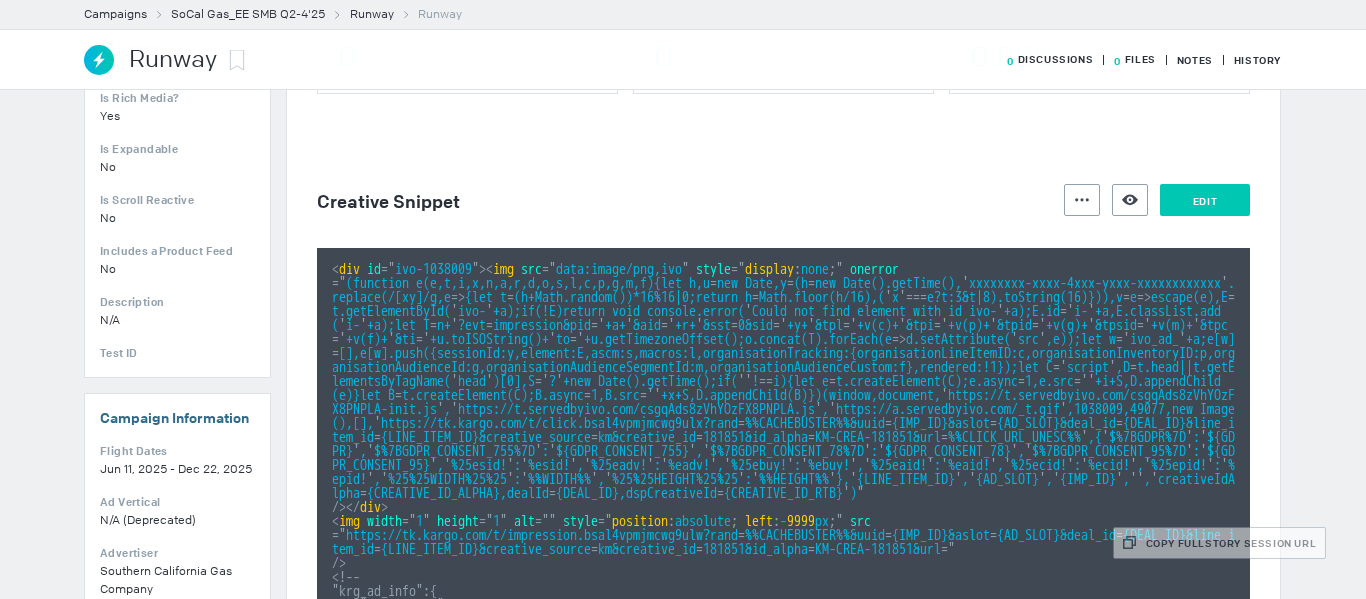 scroll, scrollTop: 400, scrollLeft: 0, axis: vertical 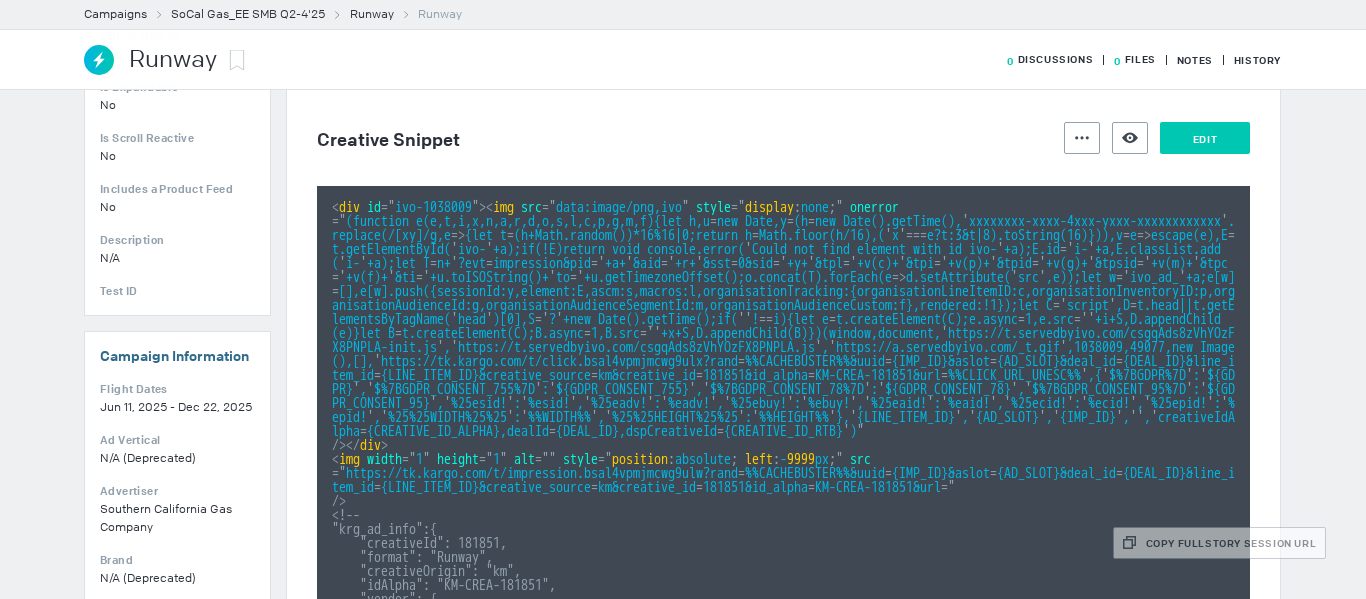 click on "Edit" at bounding box center (1205, 138) 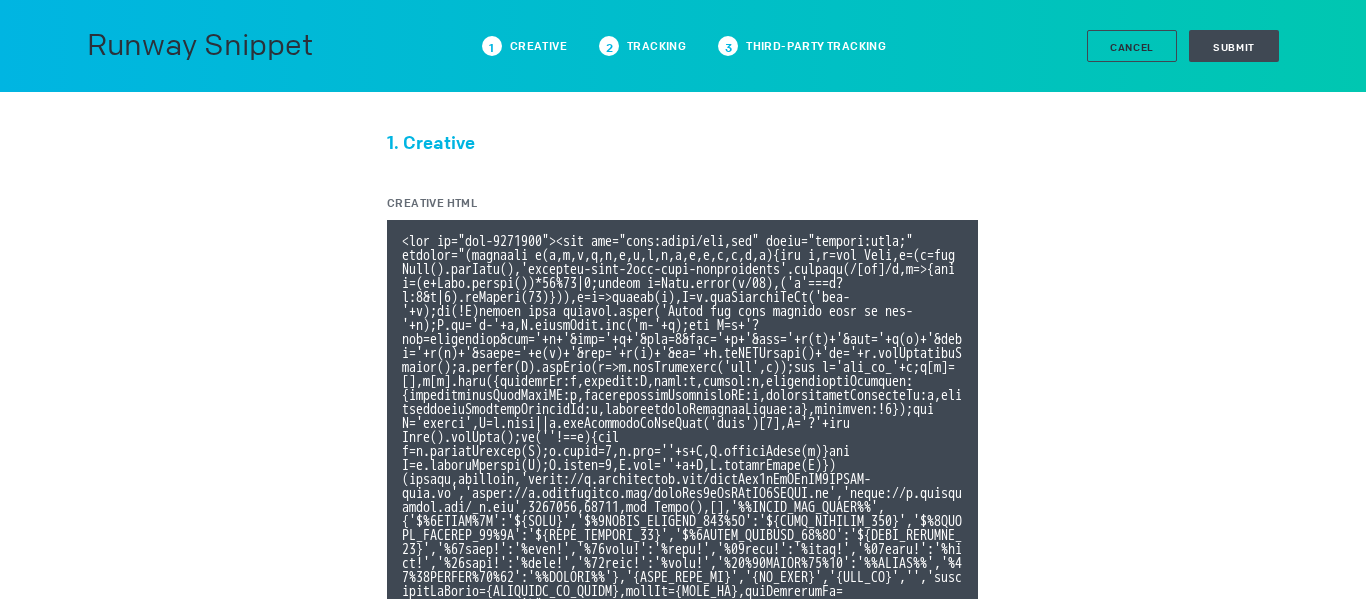 type 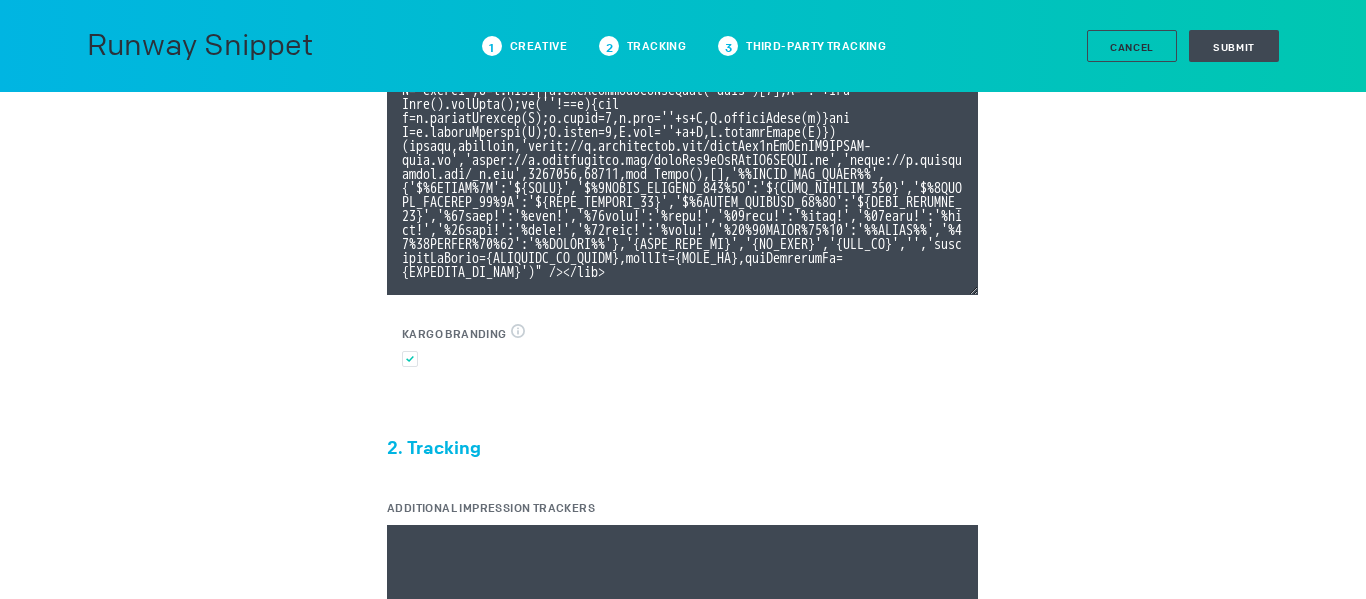 scroll, scrollTop: 340, scrollLeft: 0, axis: vertical 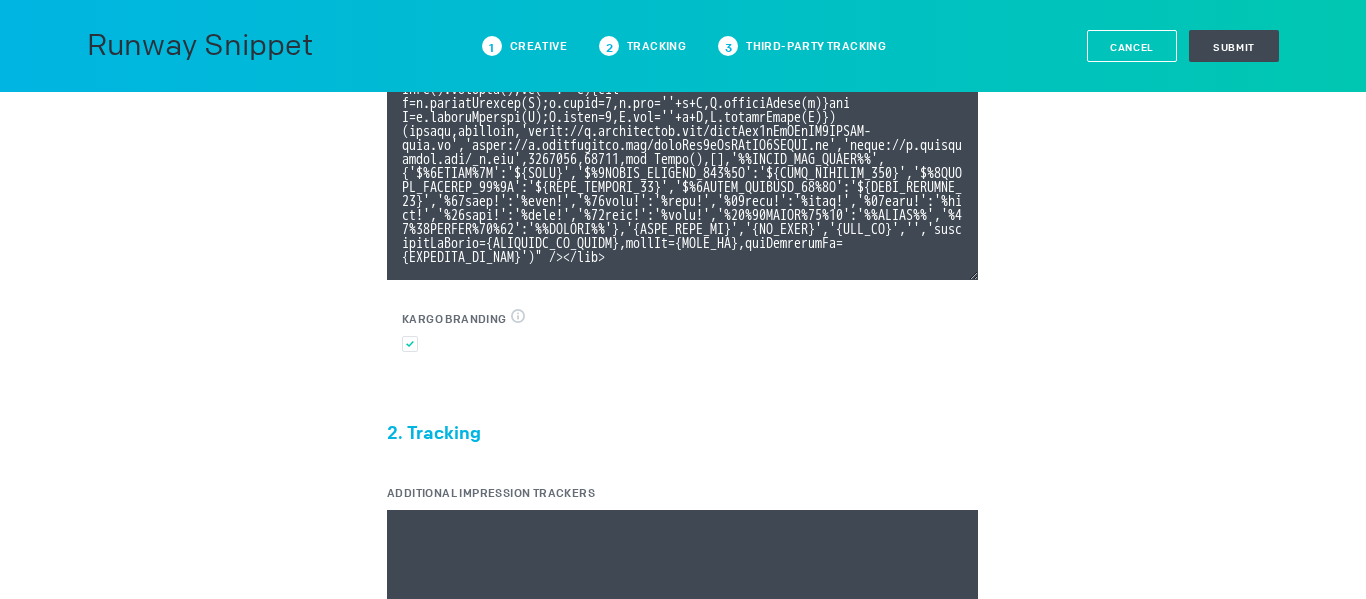 click on "Cancel" at bounding box center (1132, 46) 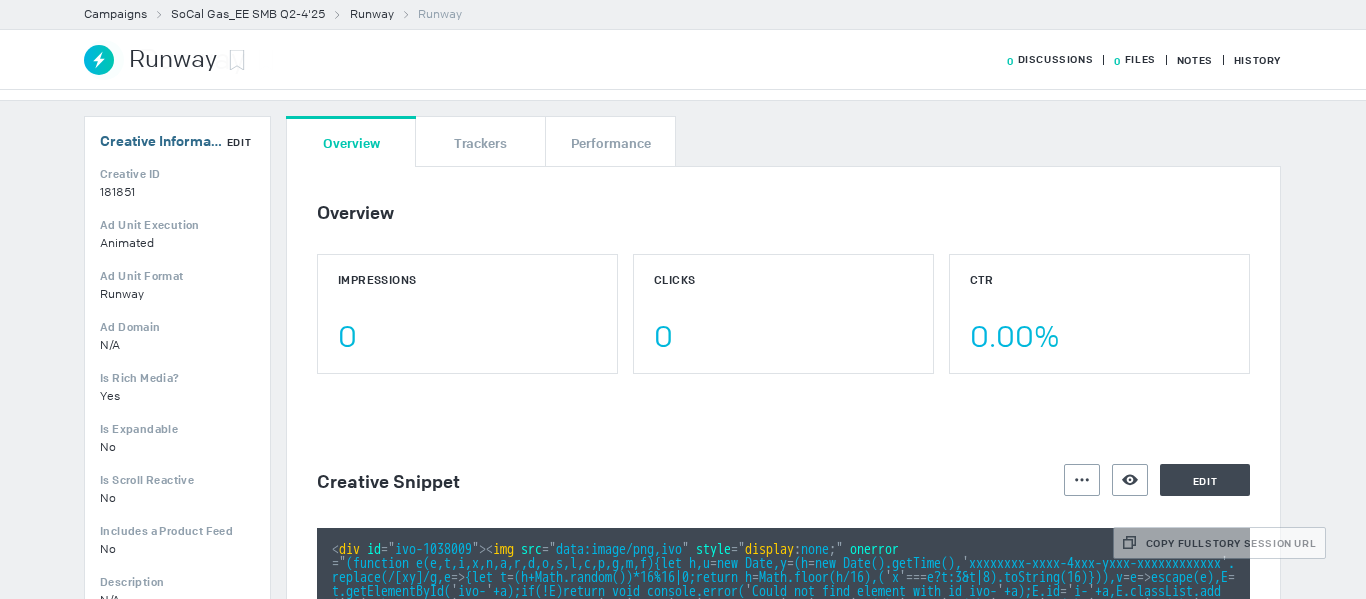 scroll, scrollTop: 0, scrollLeft: 0, axis: both 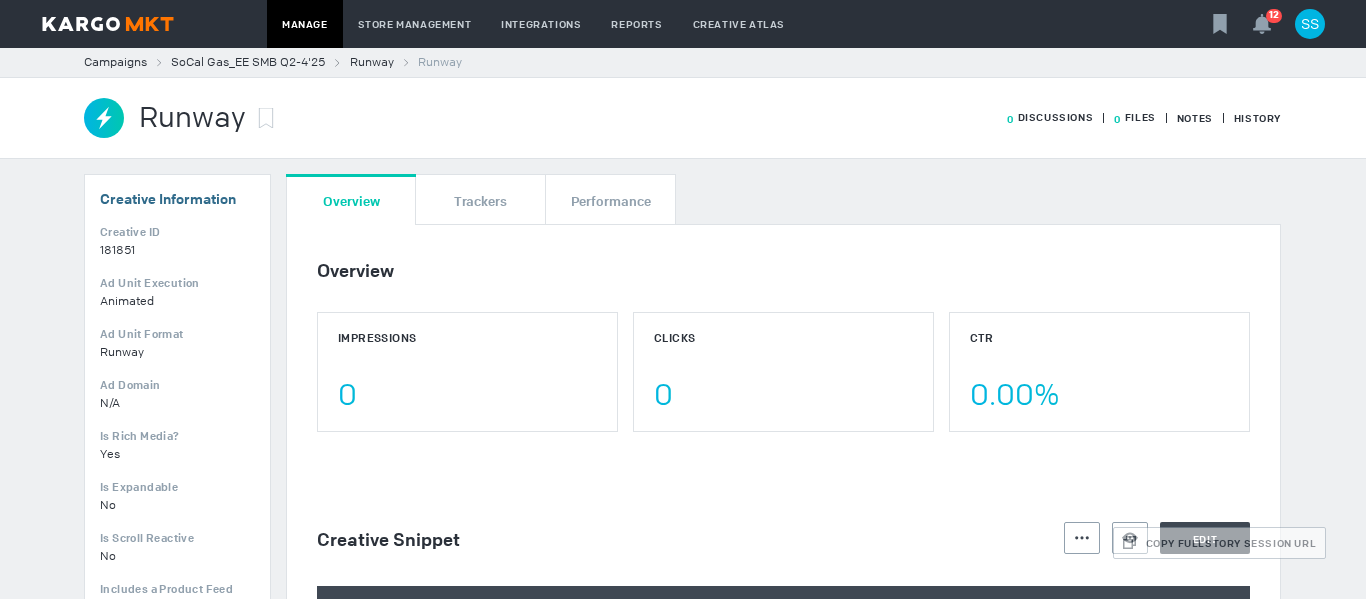 click on "Runway" at bounding box center (192, 118) 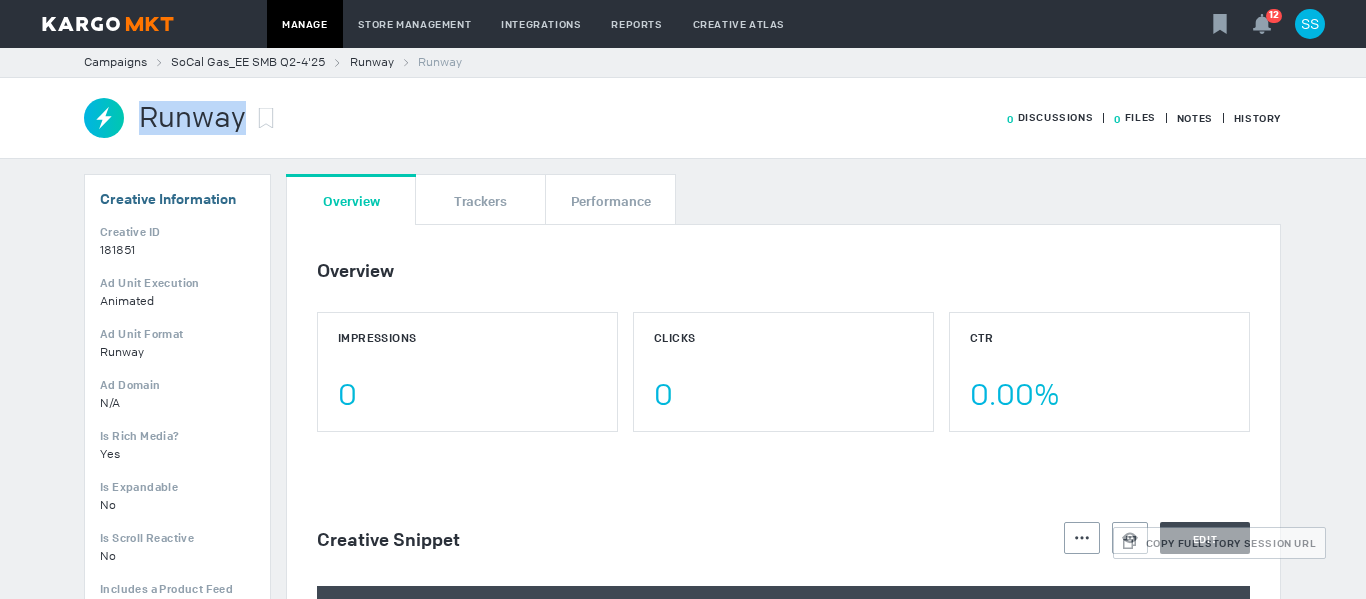 click on "Runway" at bounding box center [192, 118] 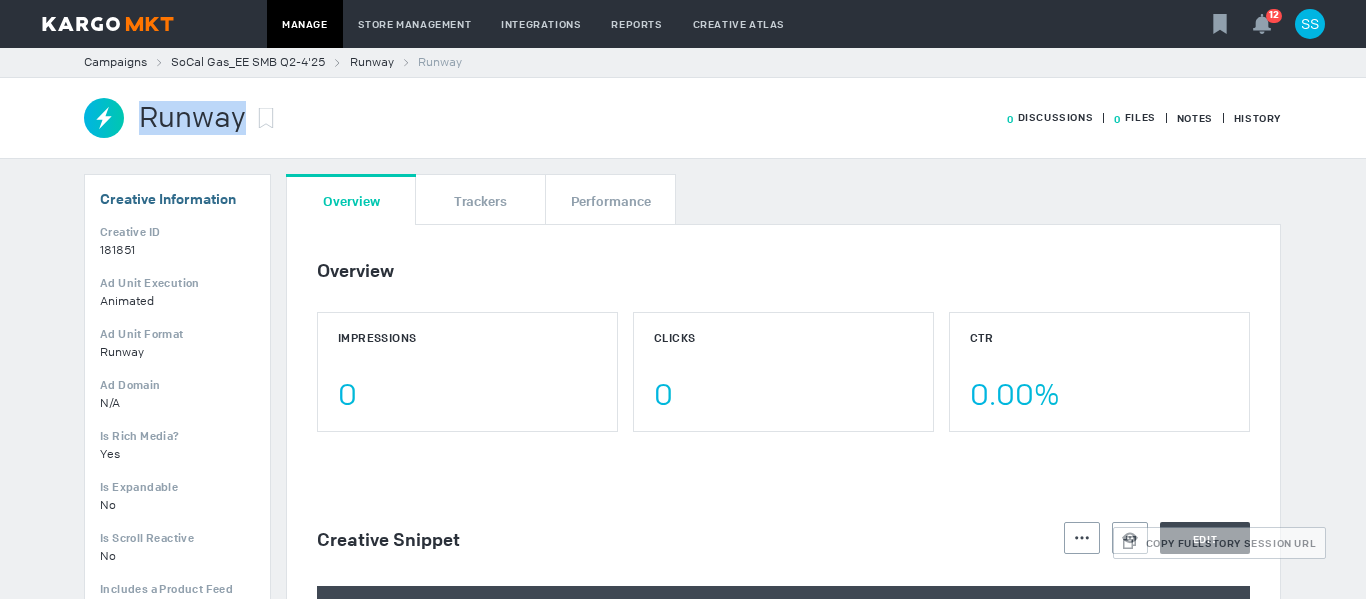 copy on "Runway" 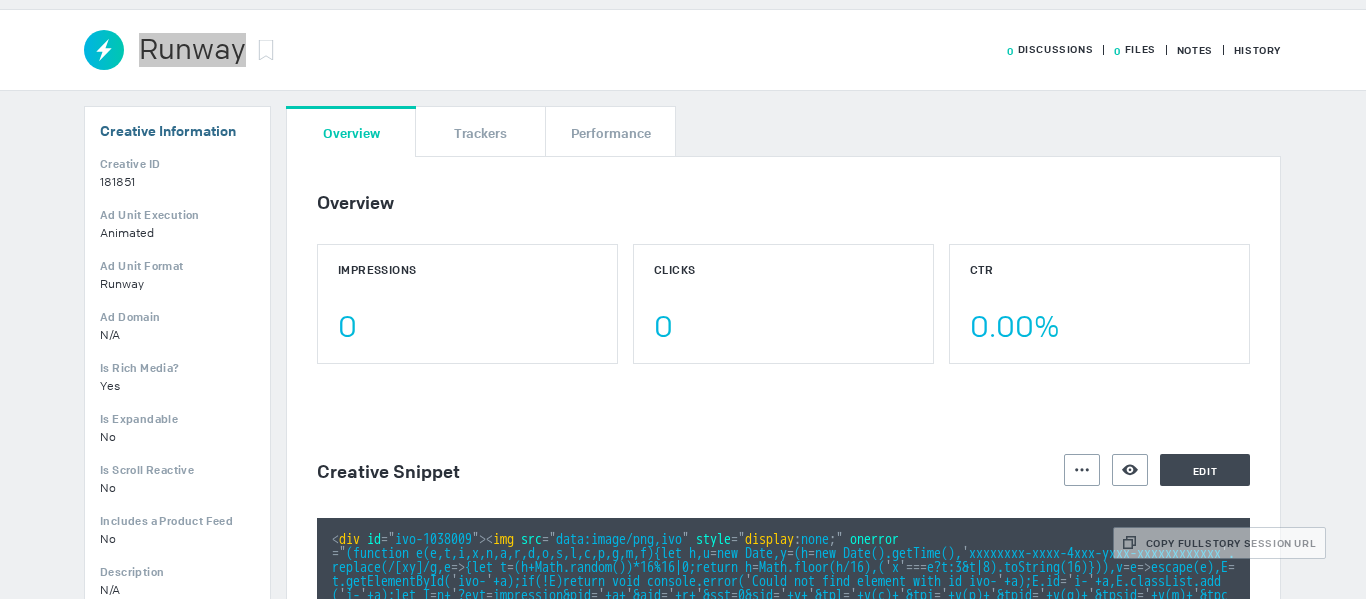 scroll, scrollTop: 100, scrollLeft: 0, axis: vertical 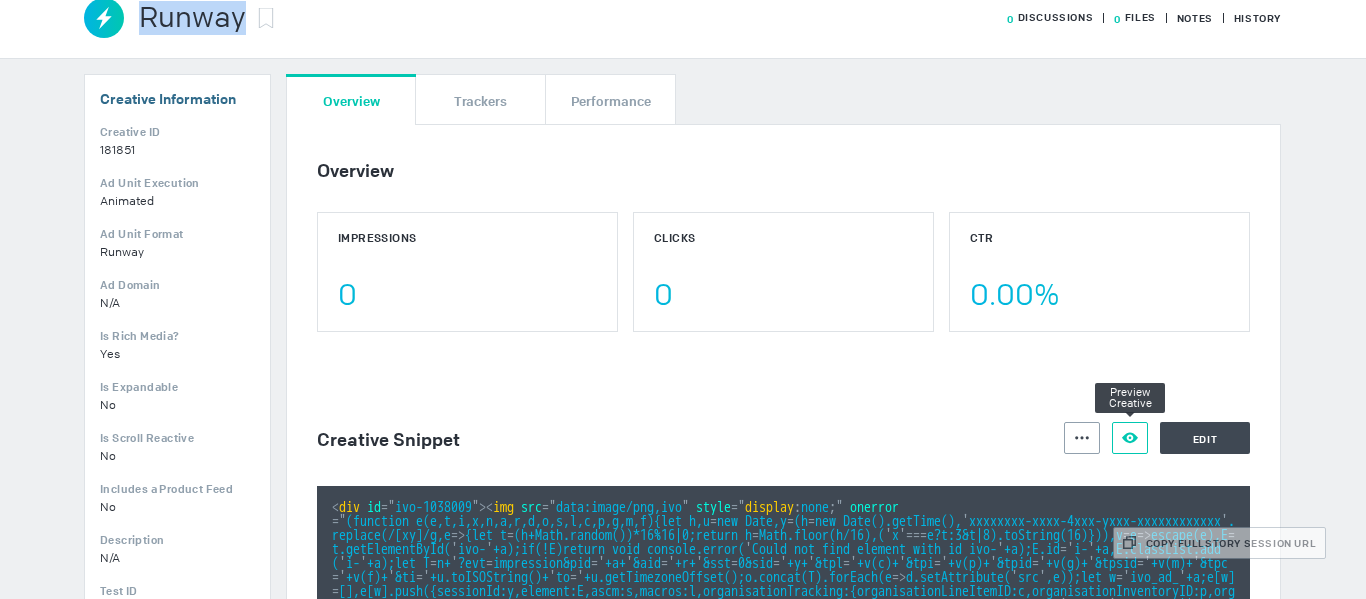click on "Preview Creative" at bounding box center (1130, 438) 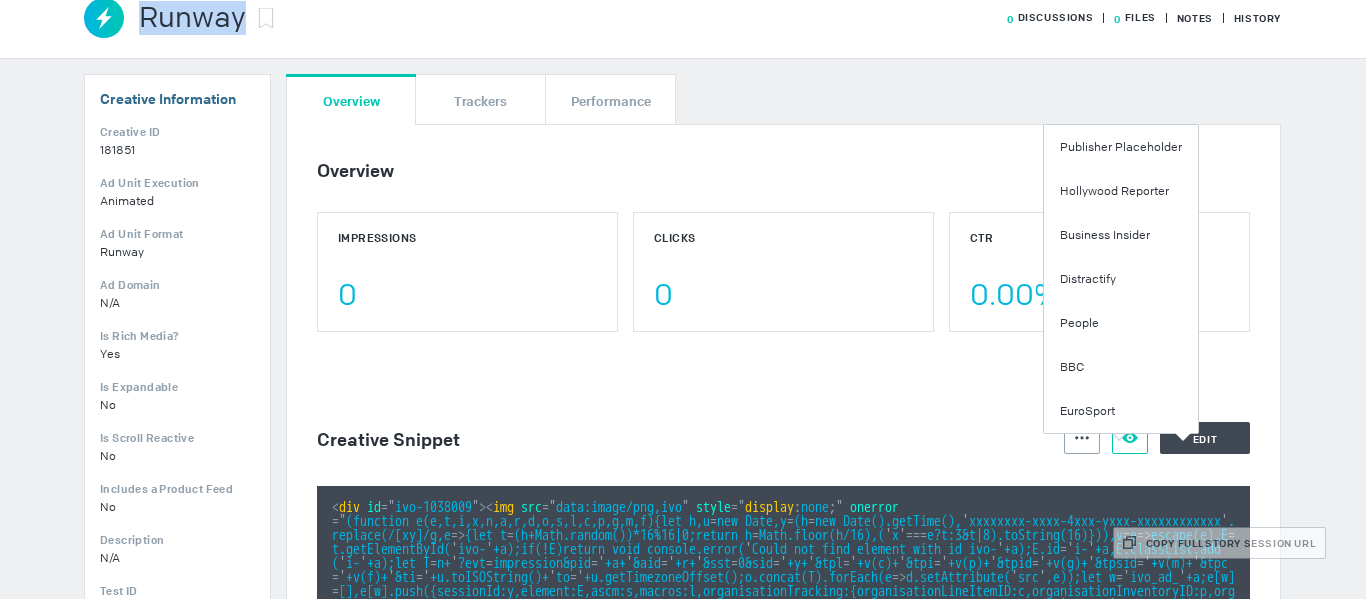 scroll, scrollTop: 0, scrollLeft: 0, axis: both 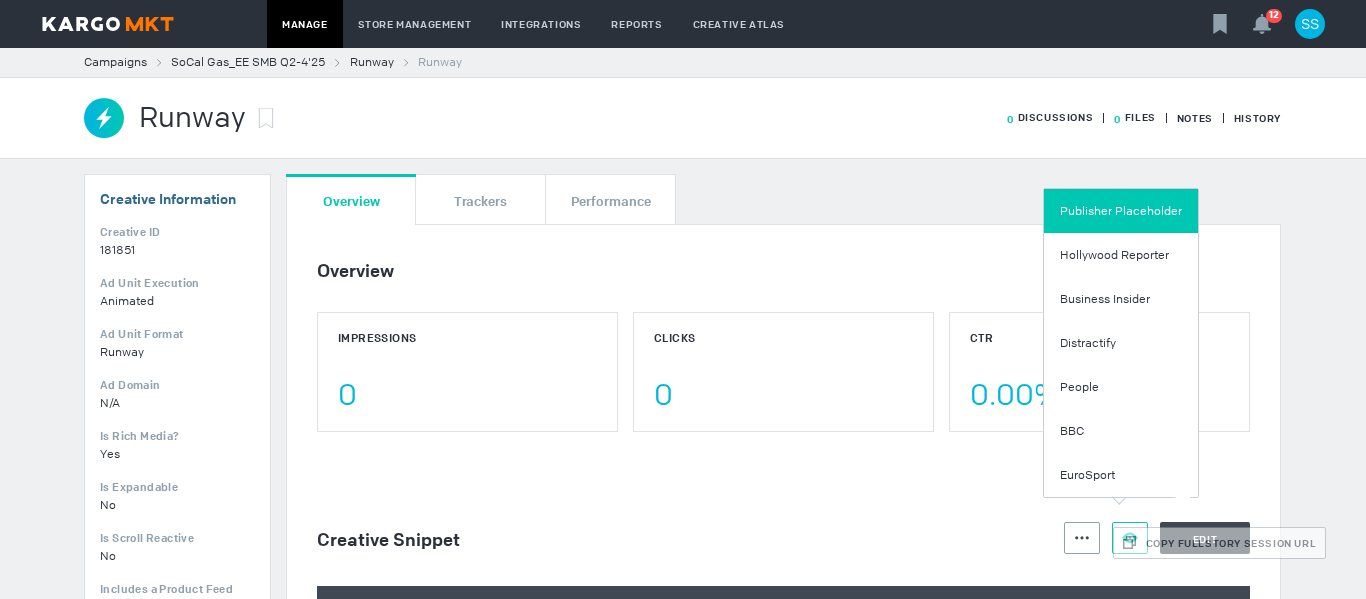 click on "Publisher Placeholder" at bounding box center (1121, 211) 